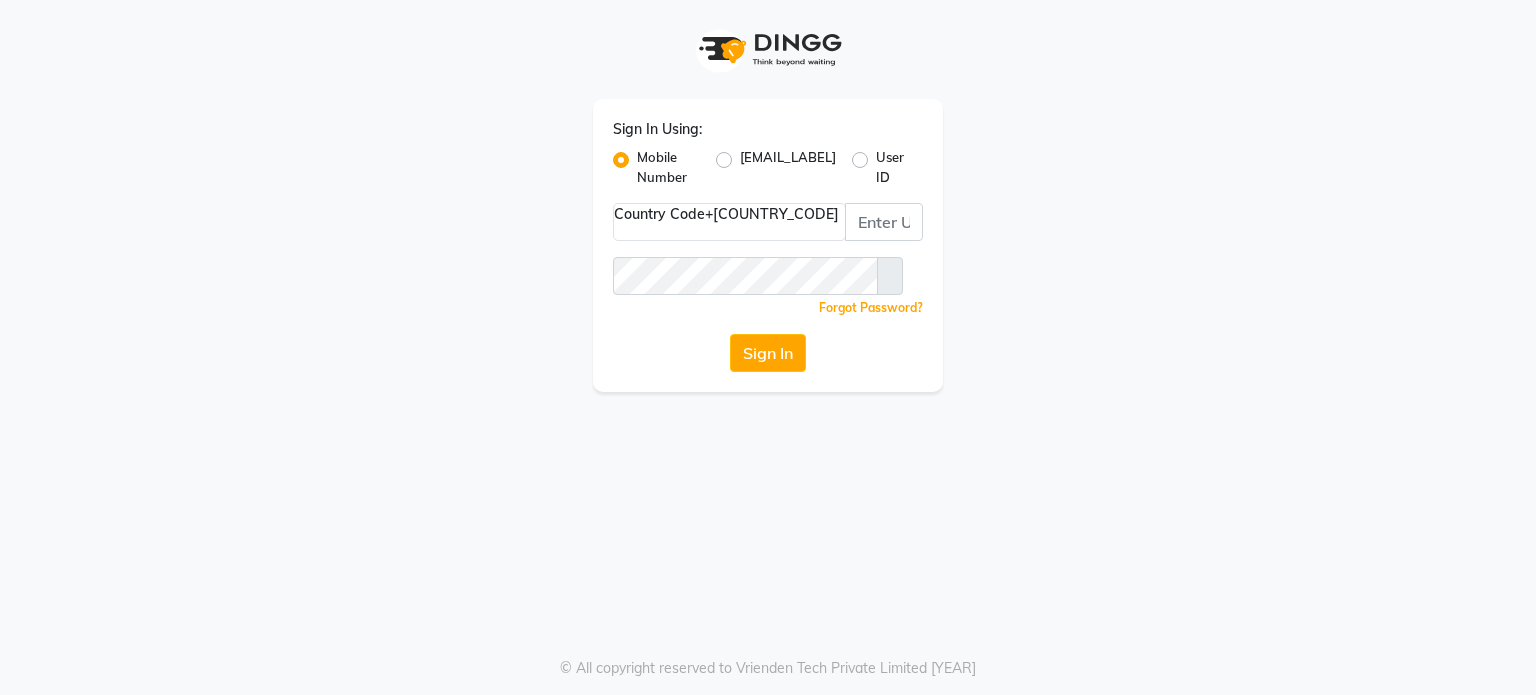 scroll, scrollTop: 0, scrollLeft: 0, axis: both 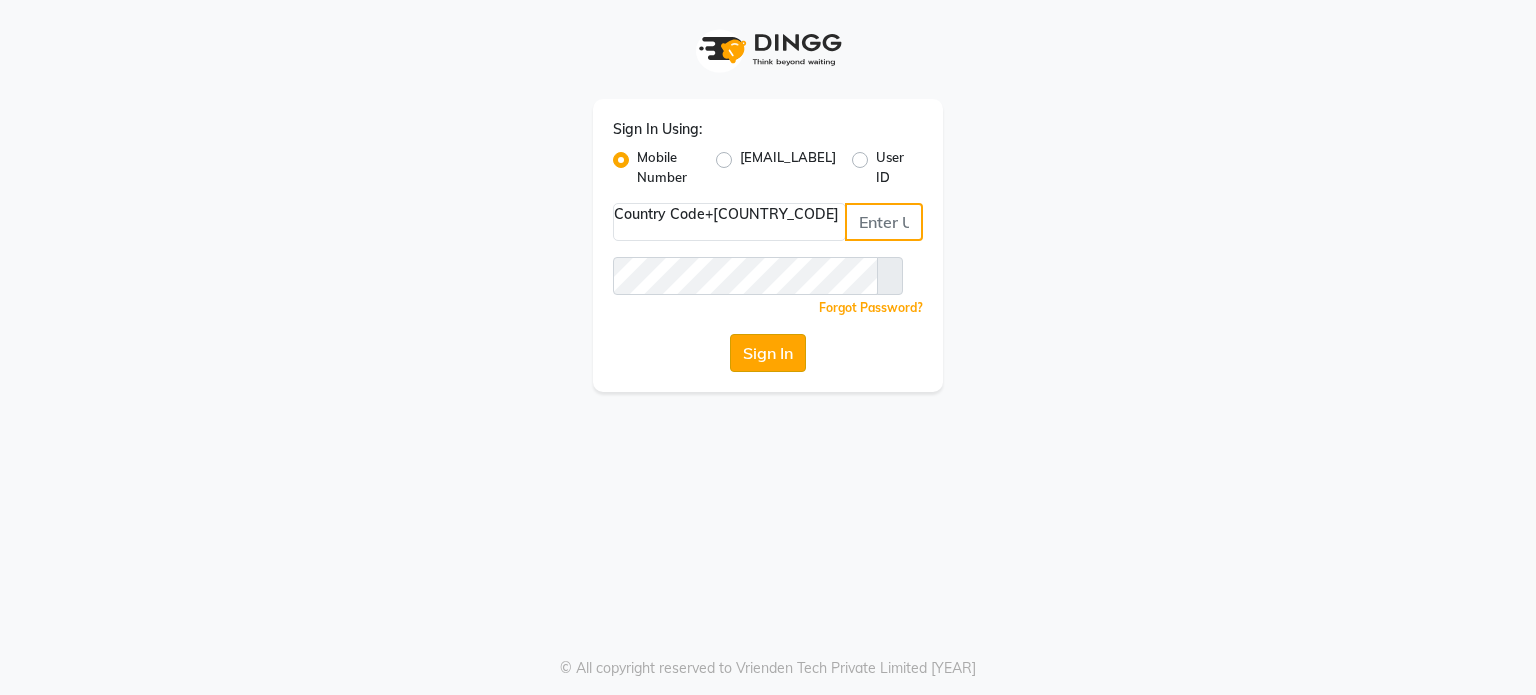 type on "[PHONE_NUMBER]" 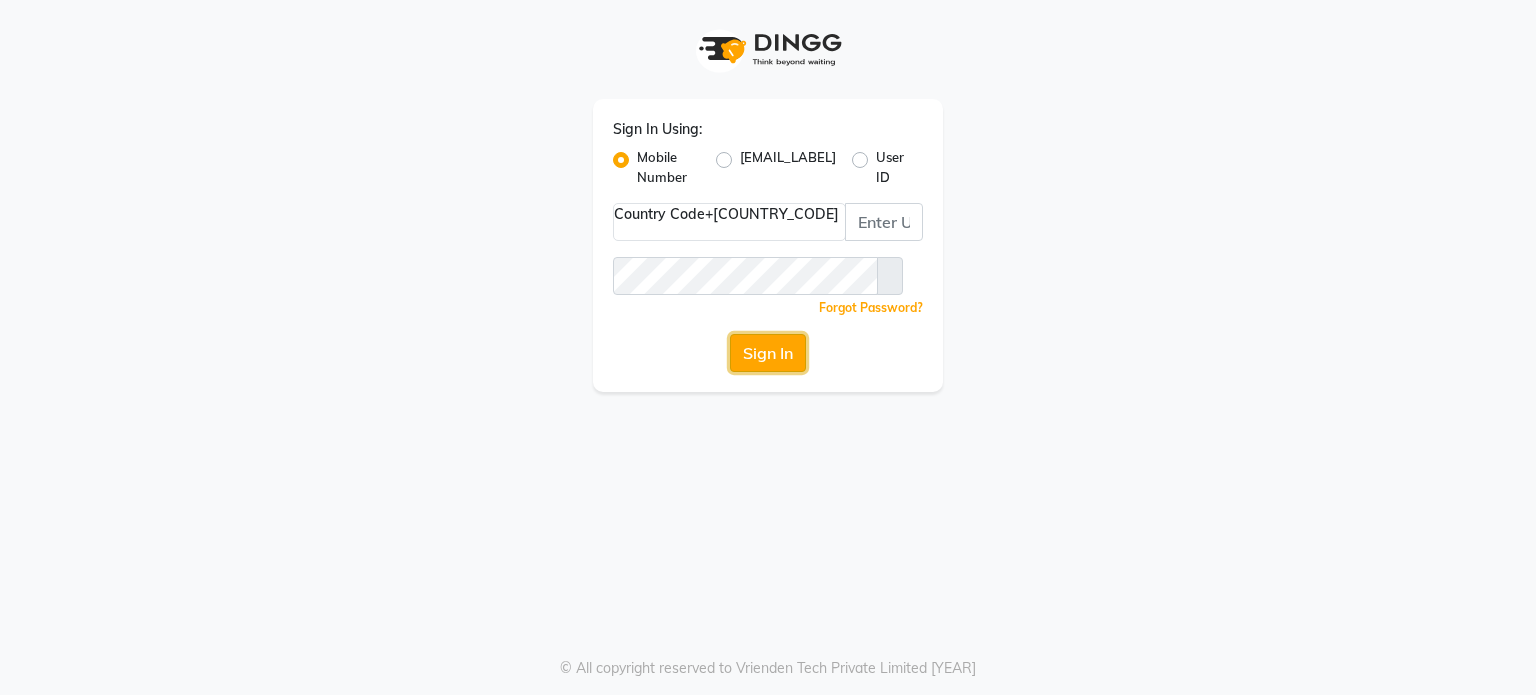 click on "Sign In" at bounding box center [768, 353] 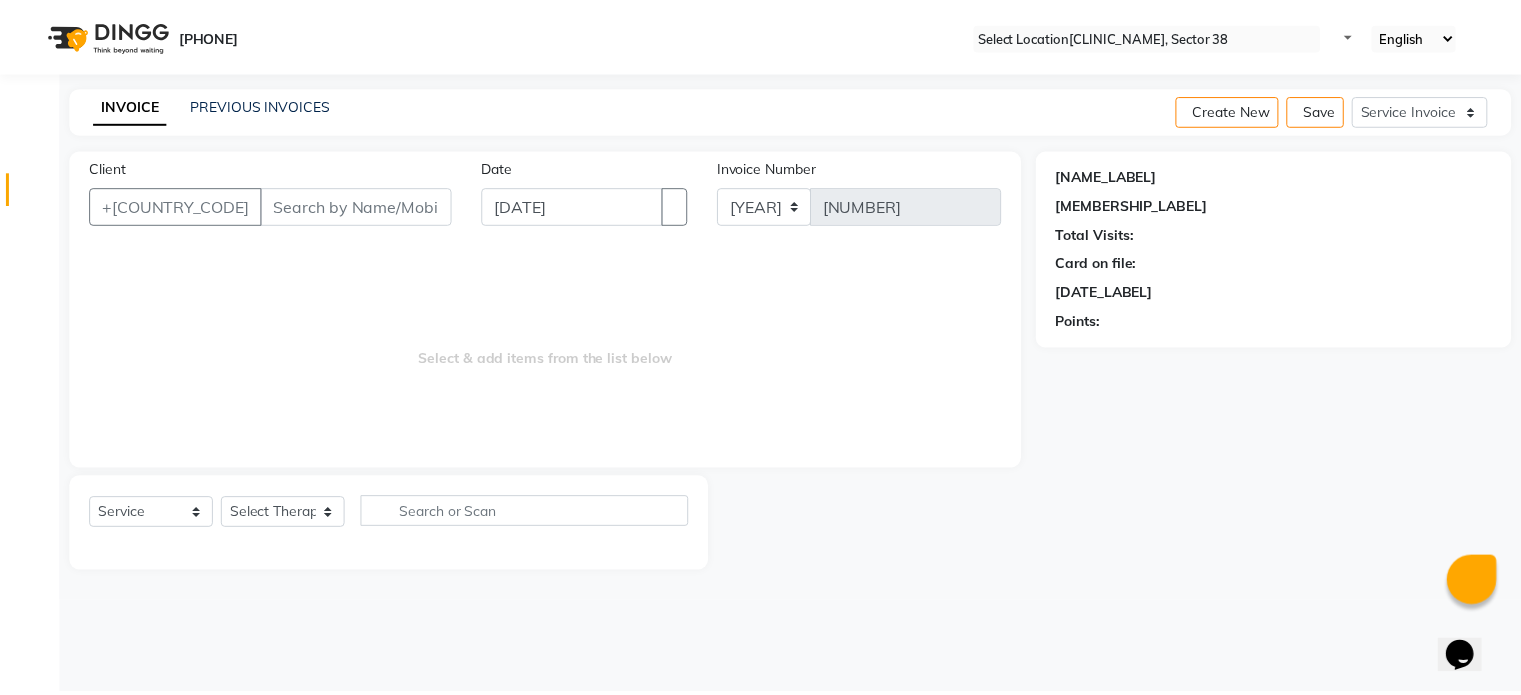 scroll, scrollTop: 0, scrollLeft: 0, axis: both 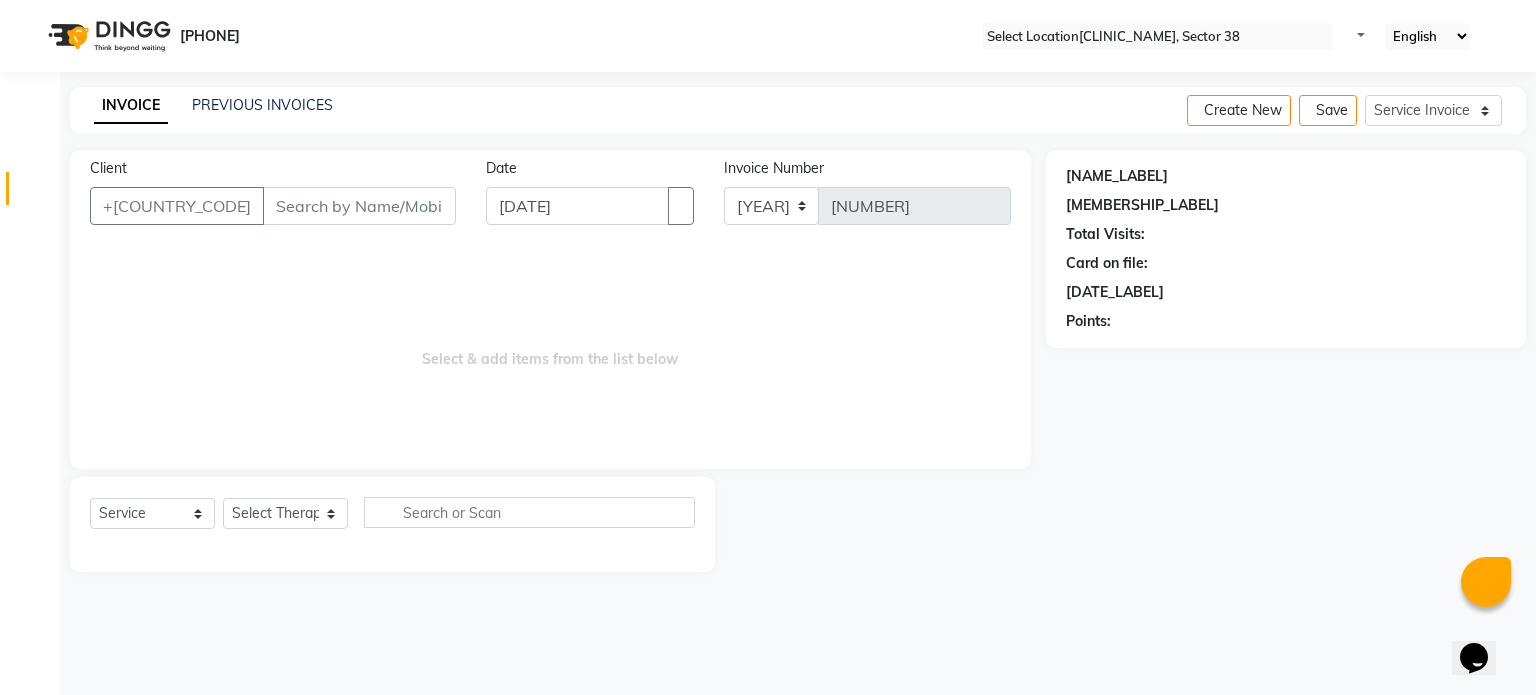 click on "Client" at bounding box center (359, 206) 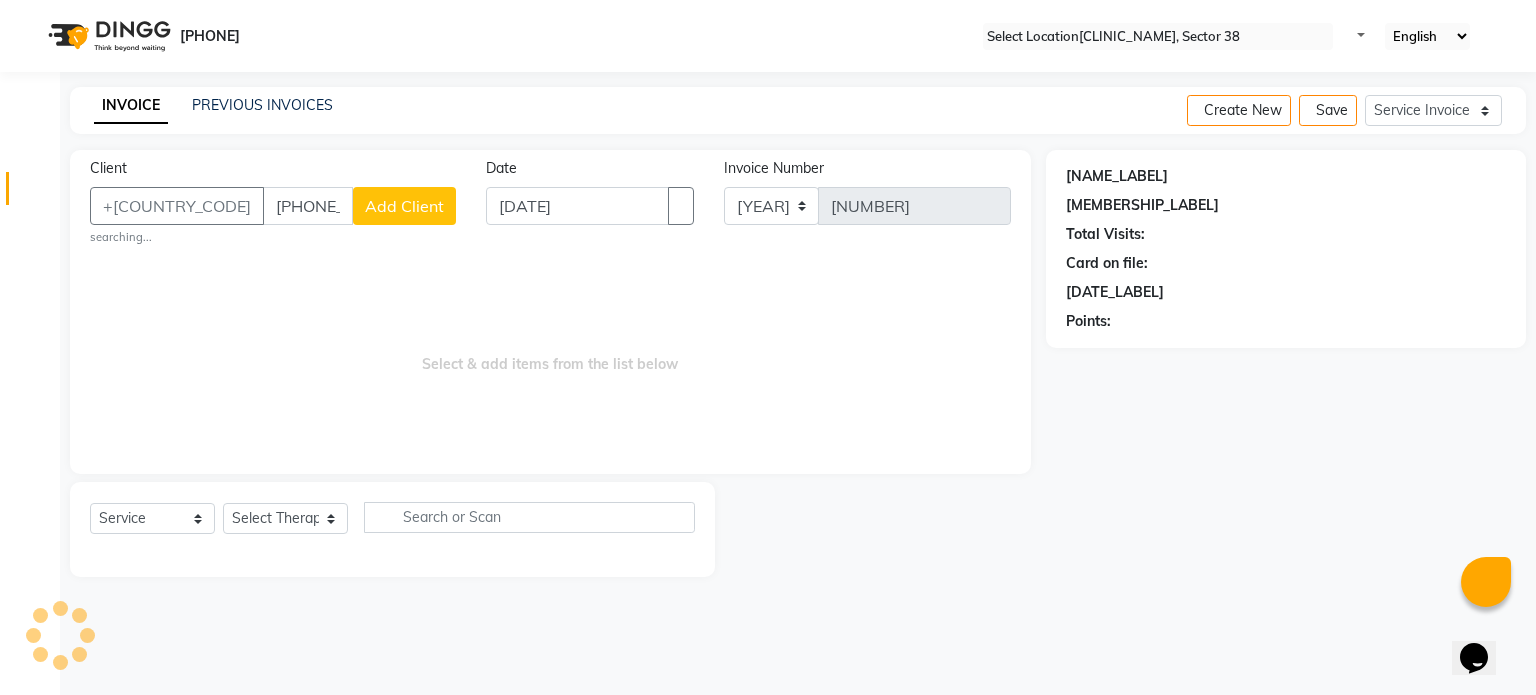 type on "[PHONE_NUMBER]" 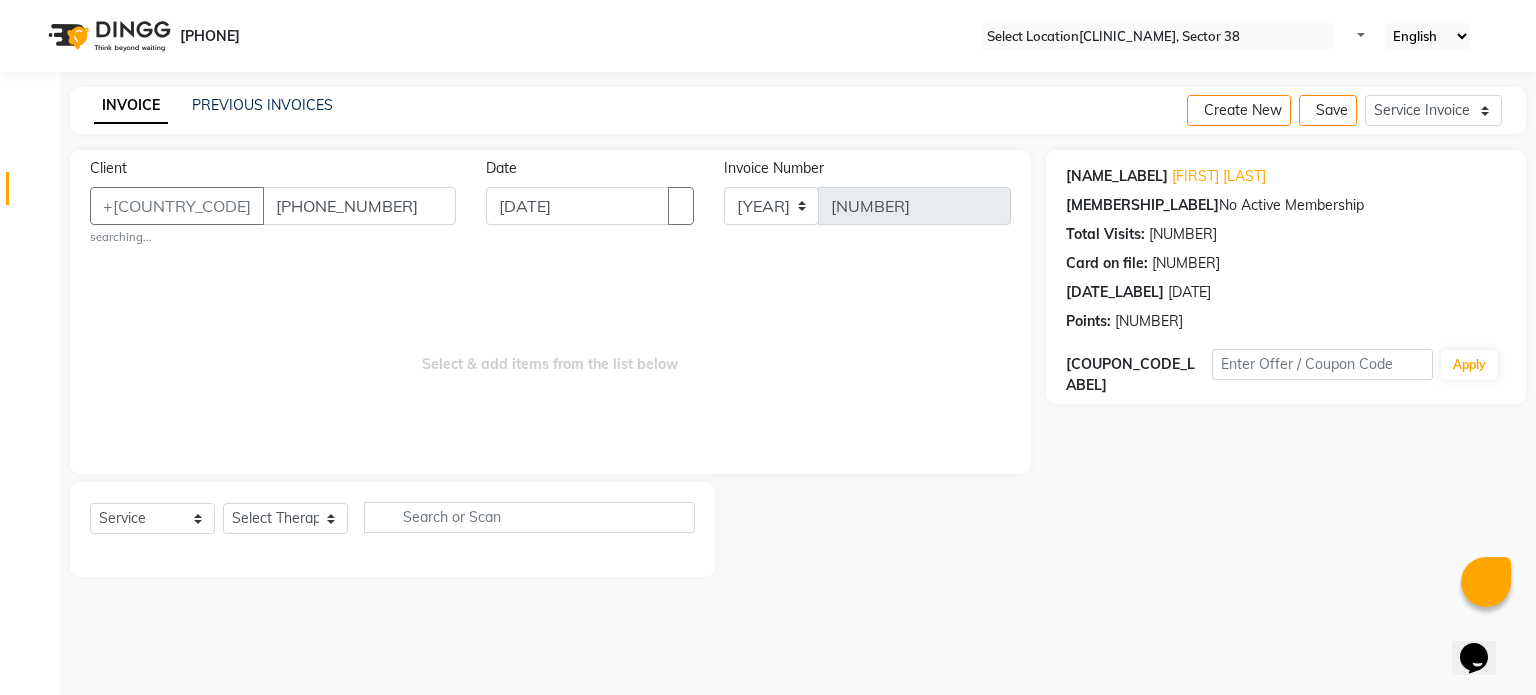 click on "Select  Service  Membership  Package Voucher Prepaid Gift Card  Select Therapist Dr [LAST] Dr [LAST] Dr [LAST] Dr [LAST] Dr. [LAST] Dr. [LAST] [FIRST] [LAST] [FIRST] [LAST] Reception 1  Reception 2 Reception 3" at bounding box center (392, 529) 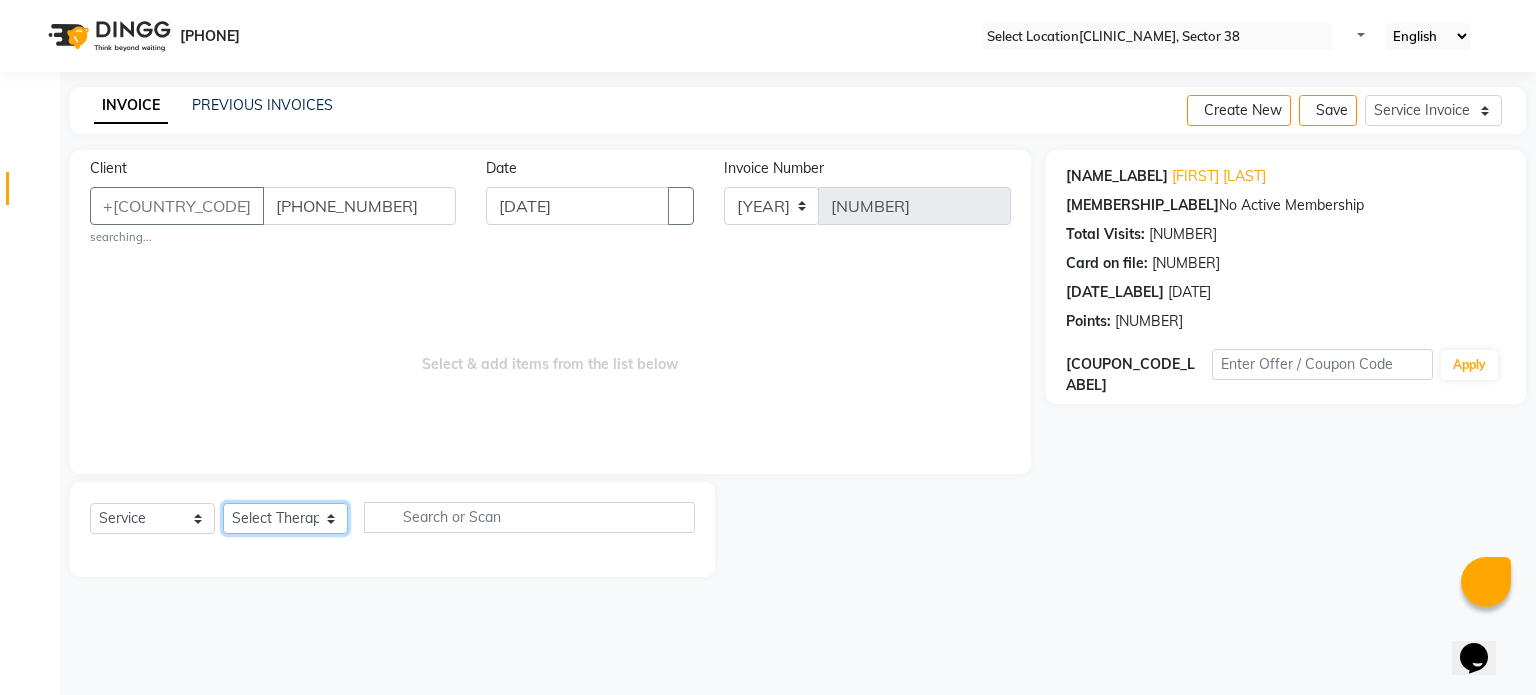 click on "Select Therapist Dr [LAST] Dr [LAST] Dr [LAST] Dr [LAST] Dr. [LAST] Dr. [LAST] [LAST] [LAST] [LAST] [LAST] Reception 1 Reception 2 Reception 3" at bounding box center (285, 518) 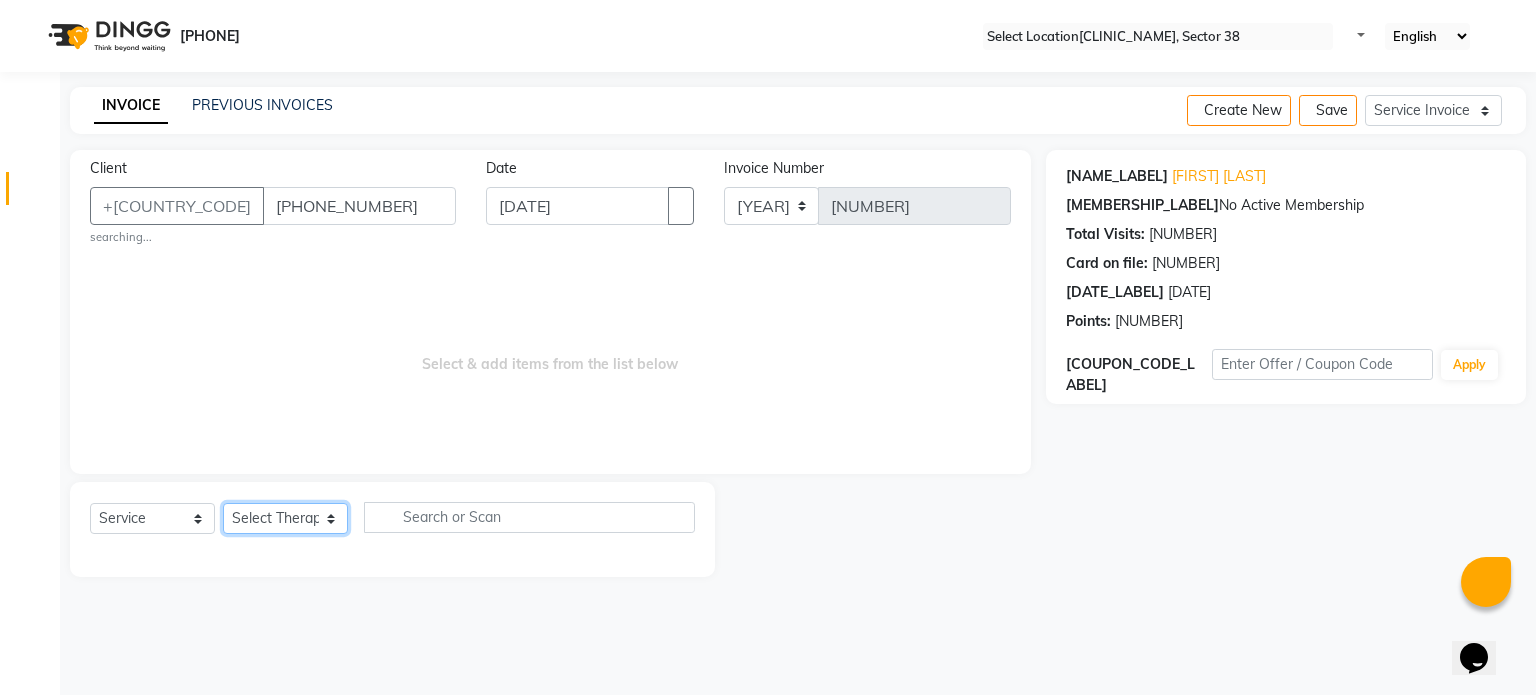 select on "[NUMBER]" 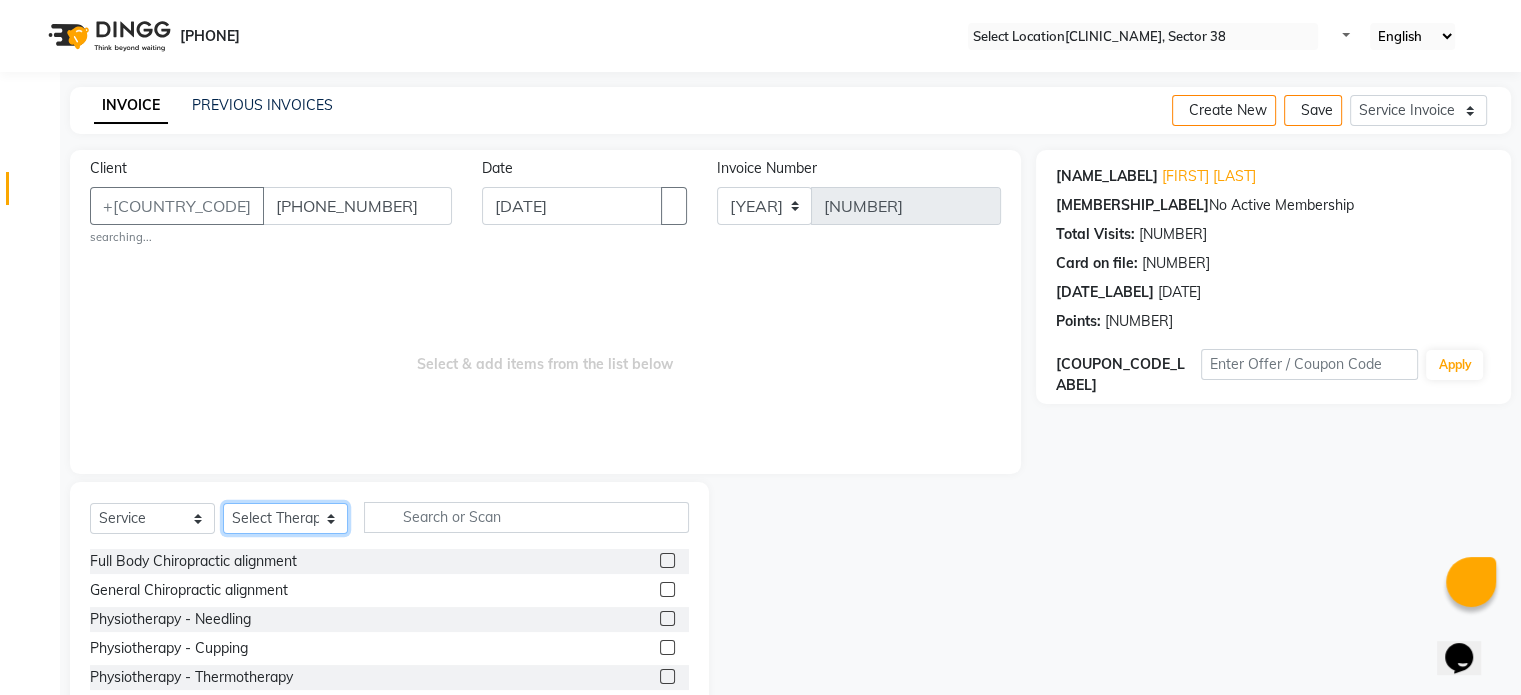scroll, scrollTop: 118, scrollLeft: 0, axis: vertical 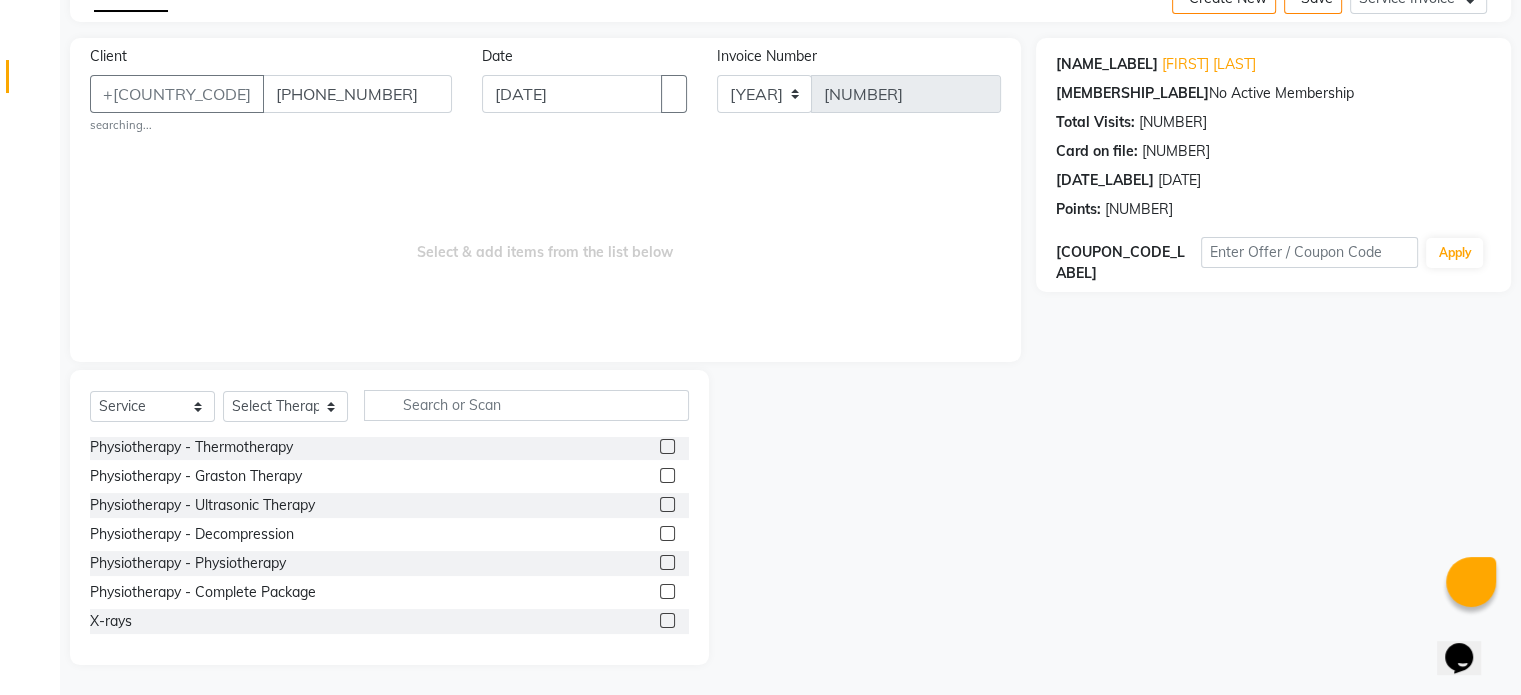 click at bounding box center (667, 591) 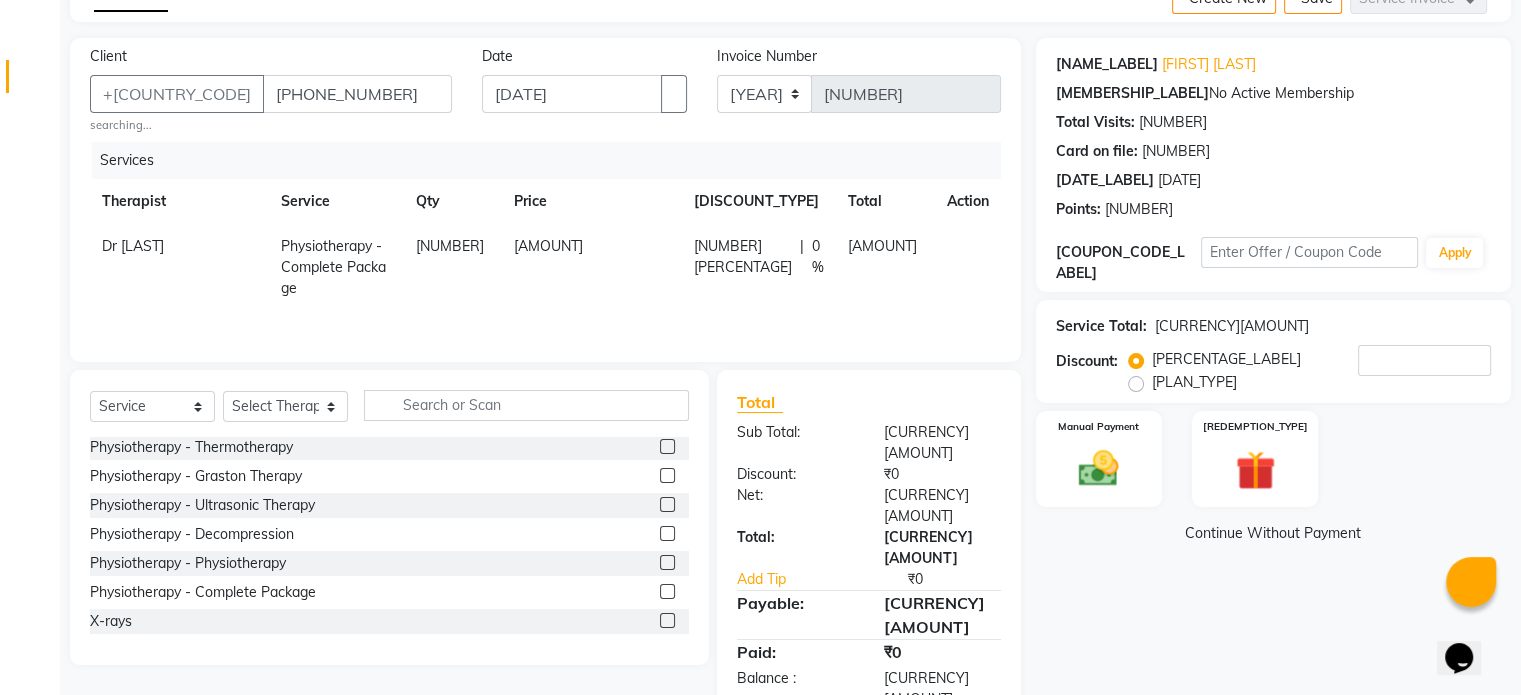 click on "[AMOUNT]" at bounding box center (592, 267) 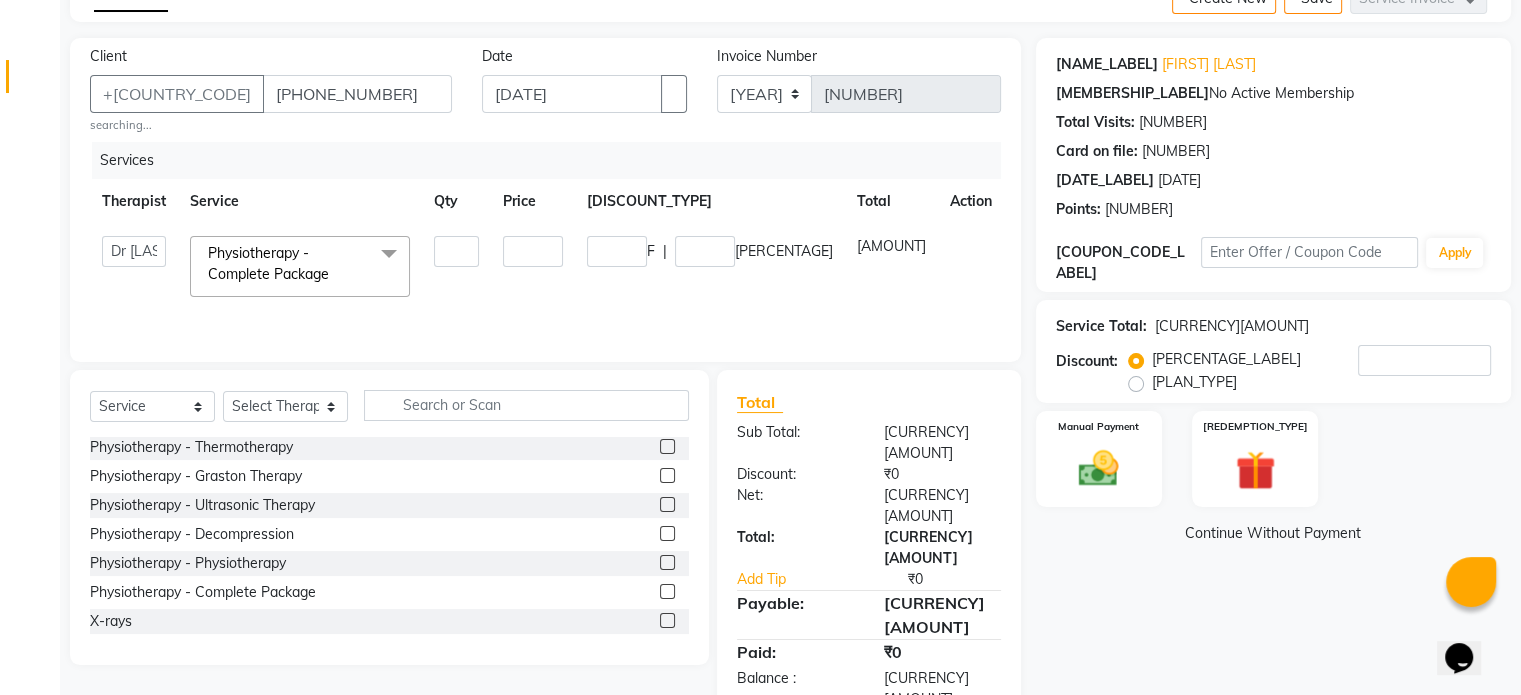 click on "[AMOUNT]" at bounding box center (456, 251) 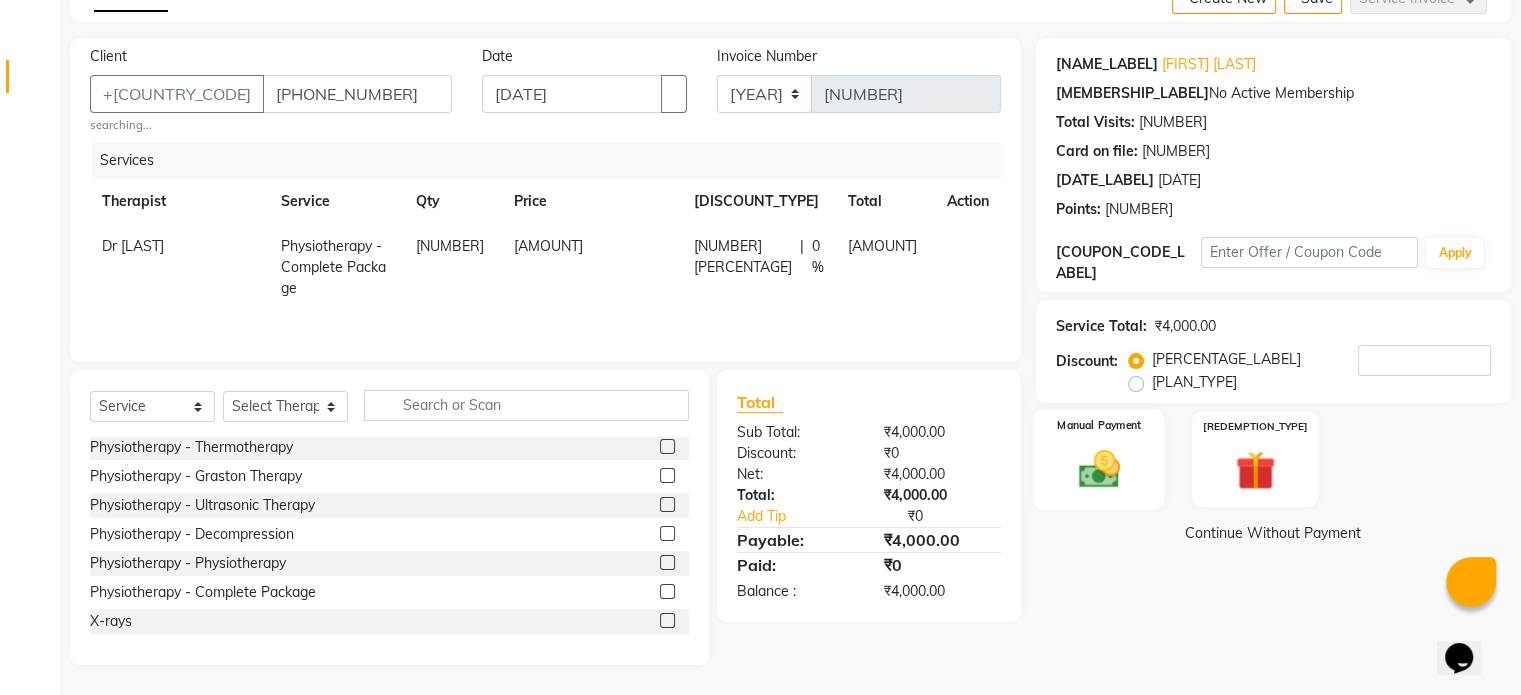 click at bounding box center [1098, 469] 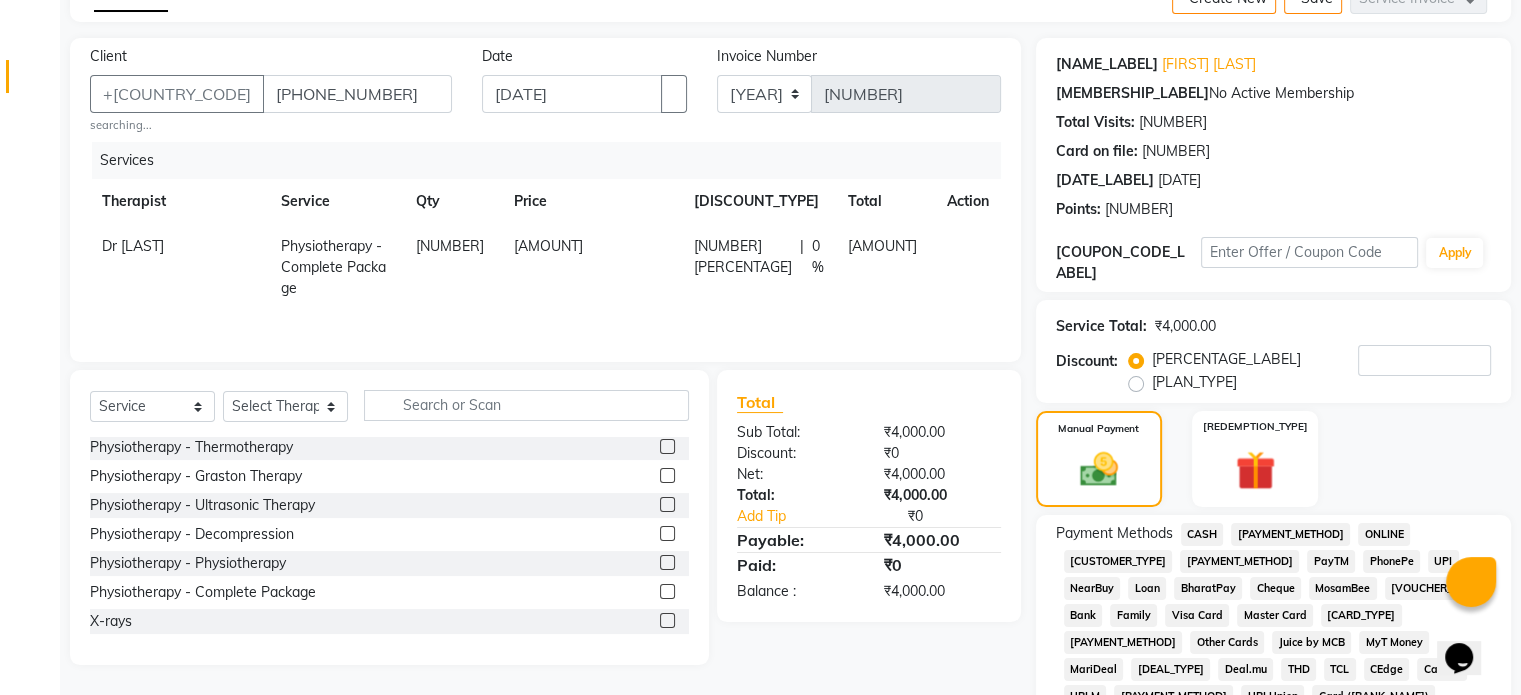 click on "[PAYMENT_METHOD]" at bounding box center (1202, 534) 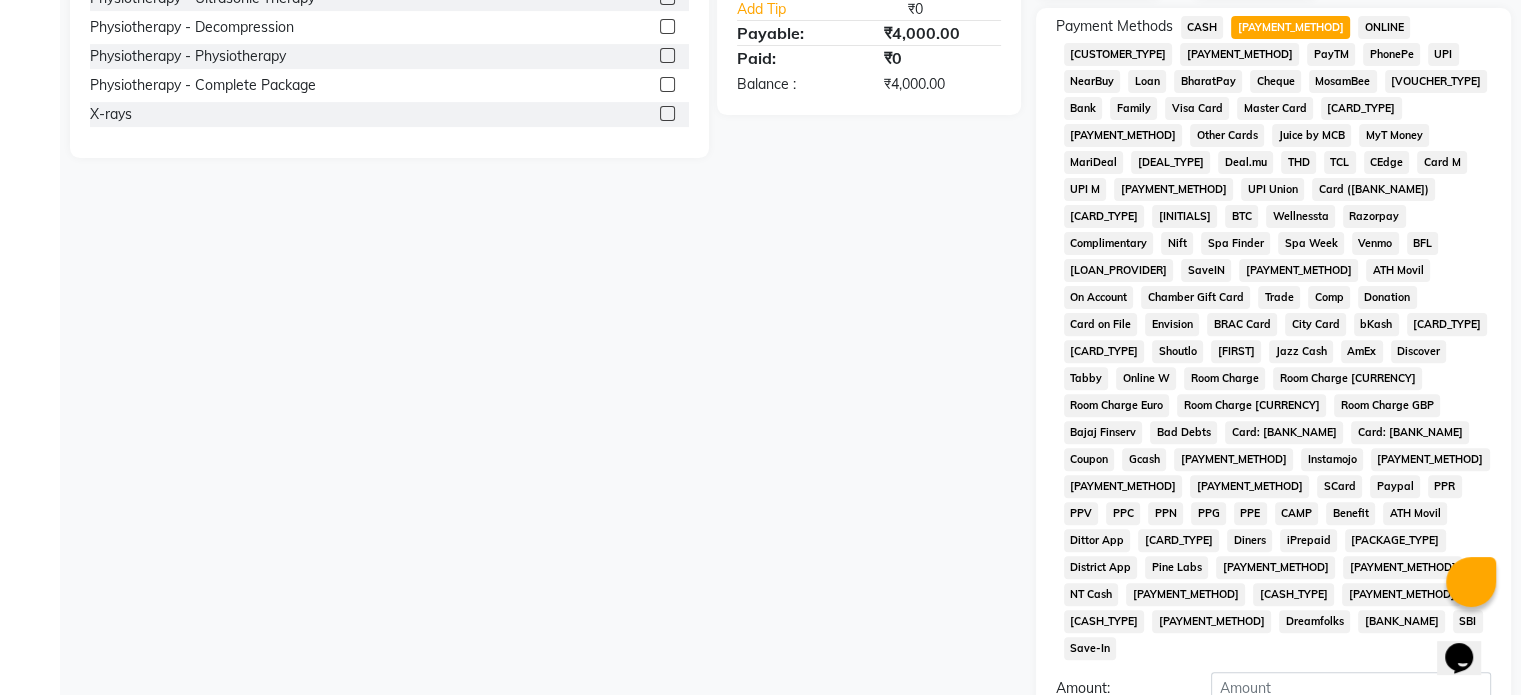 scroll, scrollTop: 652, scrollLeft: 0, axis: vertical 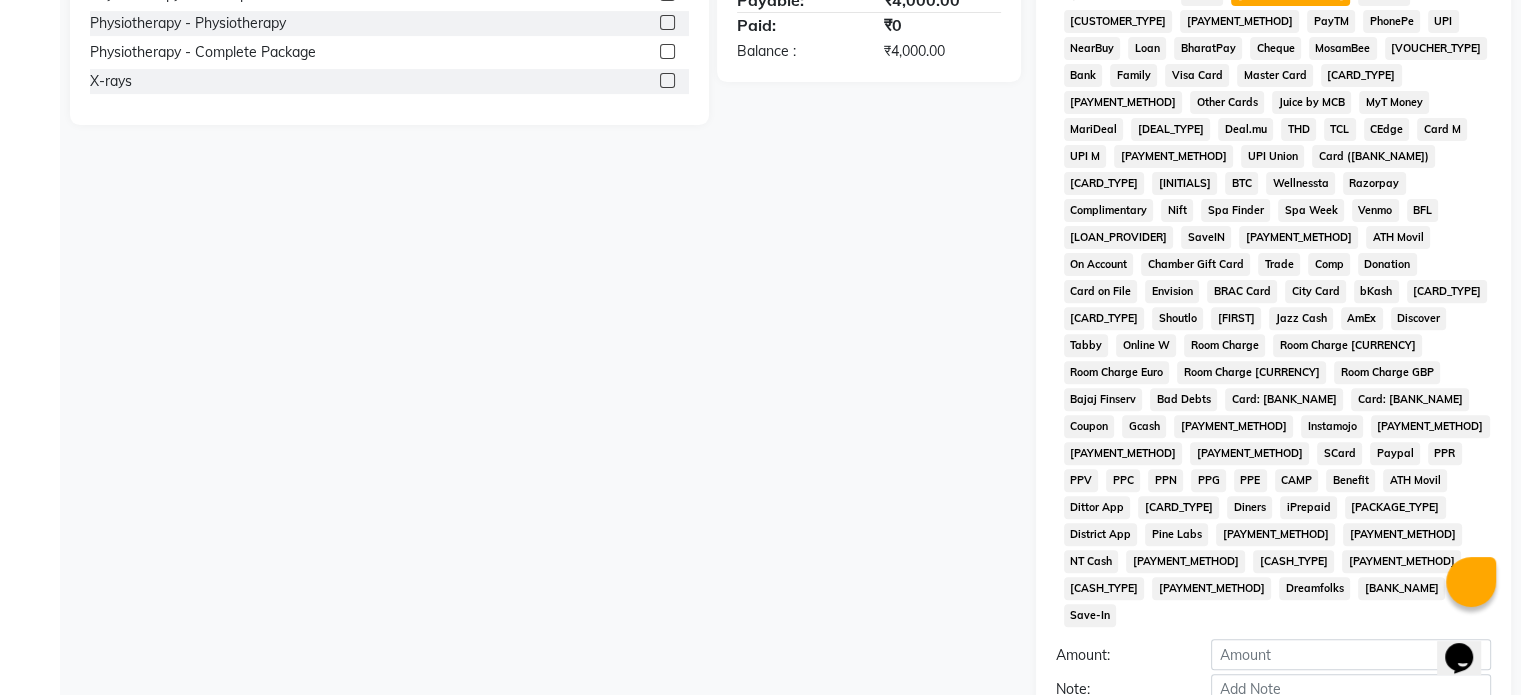 click on "Add Payment" at bounding box center [1351, 723] 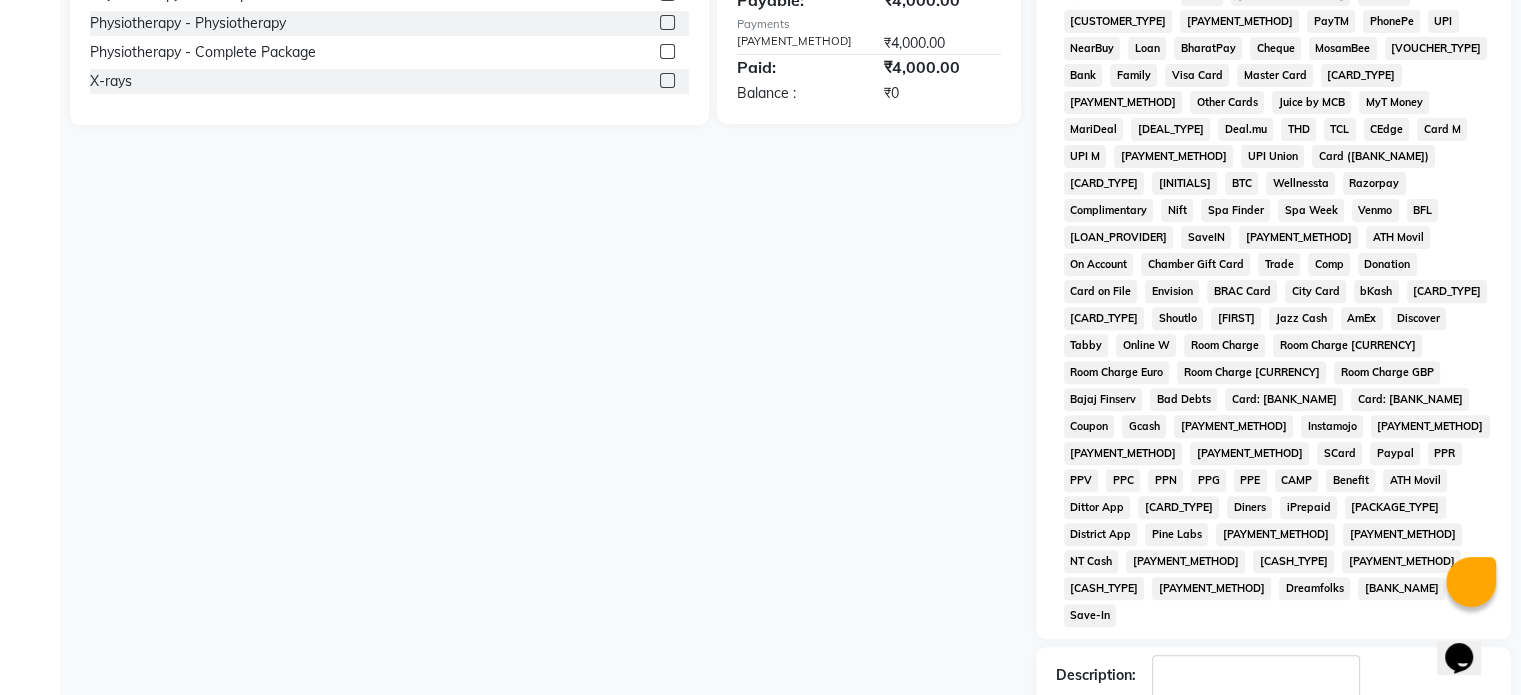click at bounding box center (1222, 744) 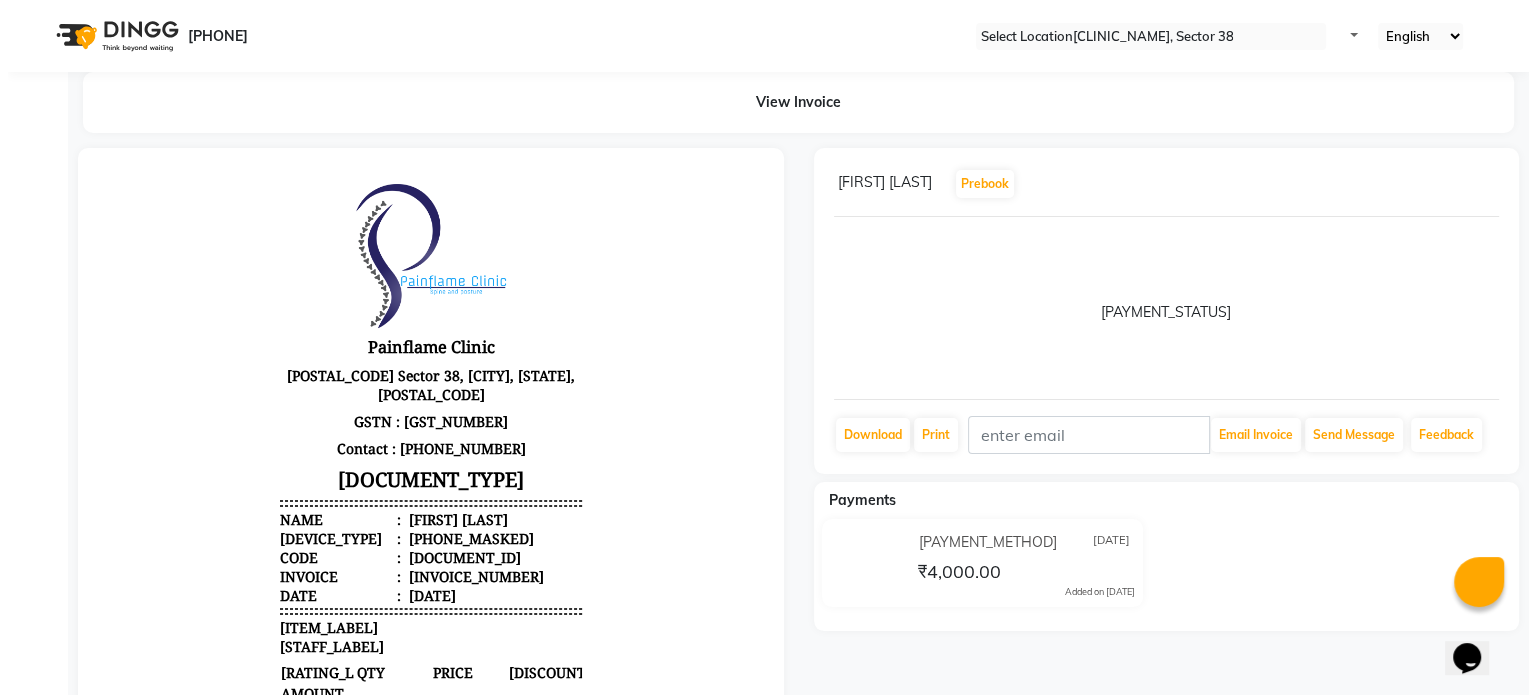 scroll, scrollTop: 0, scrollLeft: 0, axis: both 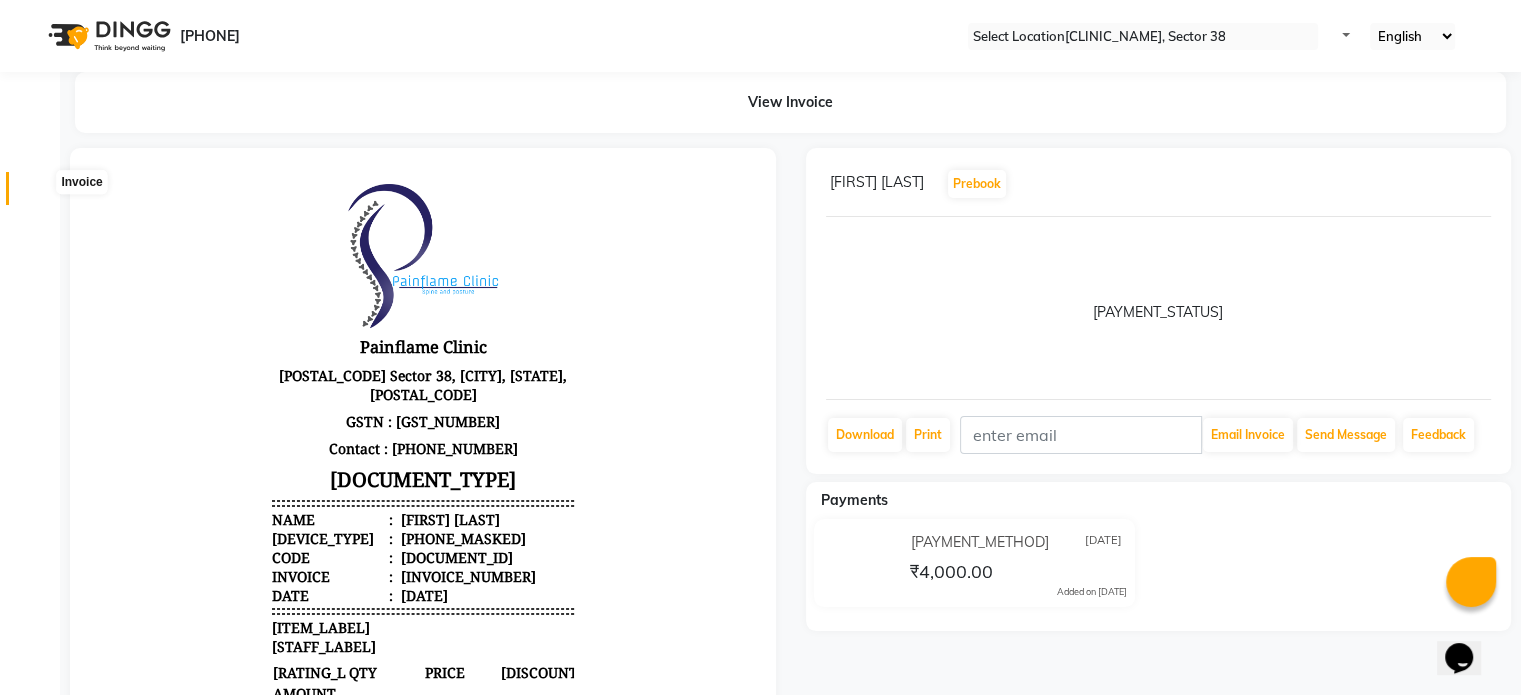 click at bounding box center (38, 193) 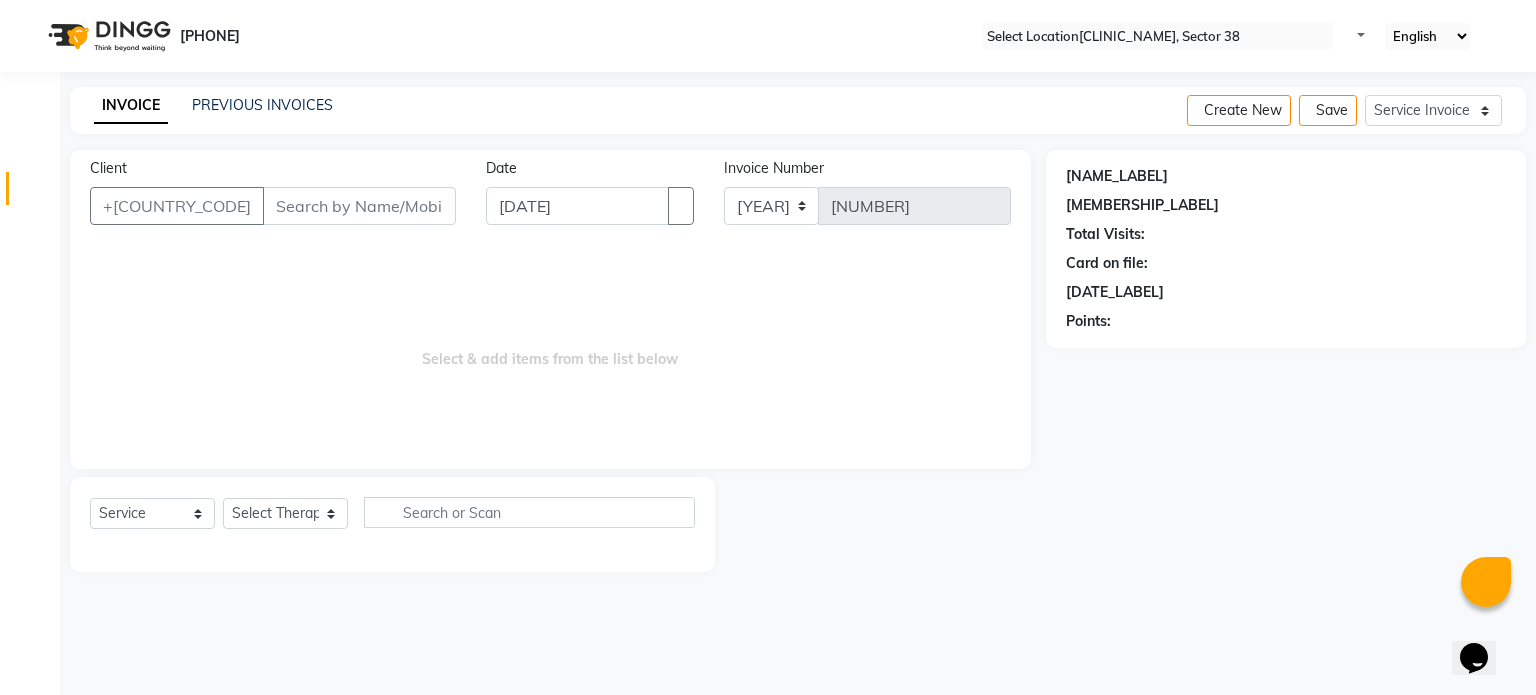 click on "Client" at bounding box center (359, 206) 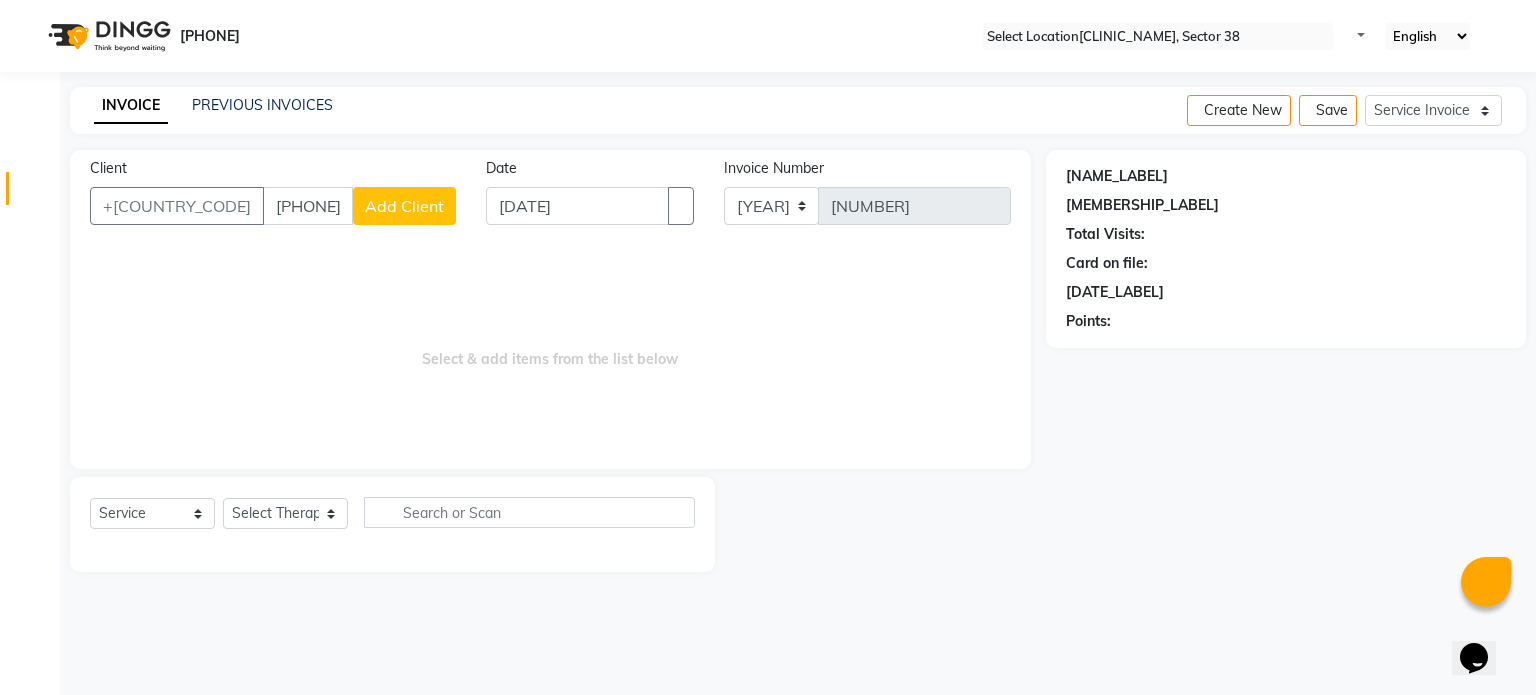 click on "[PHONE]" at bounding box center (308, 206) 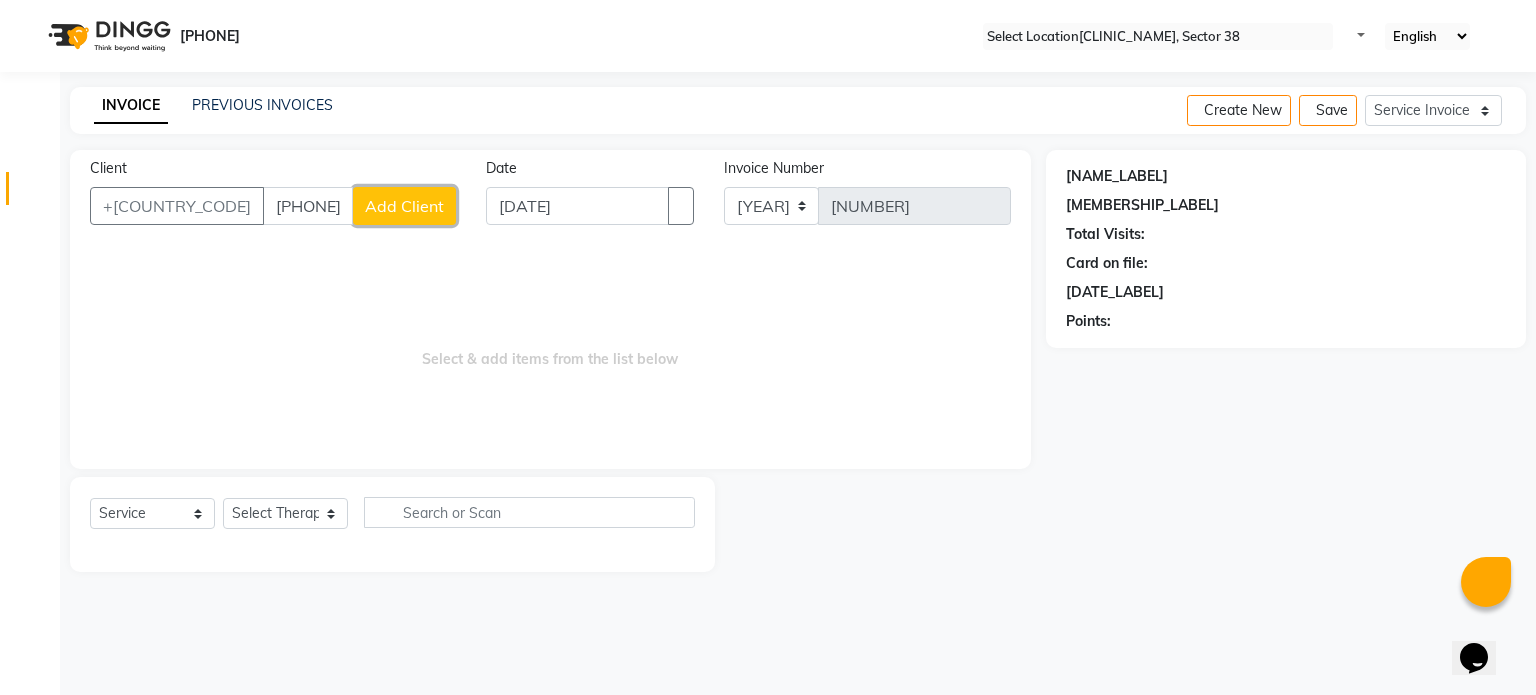 click on "Add Client" at bounding box center [404, 206] 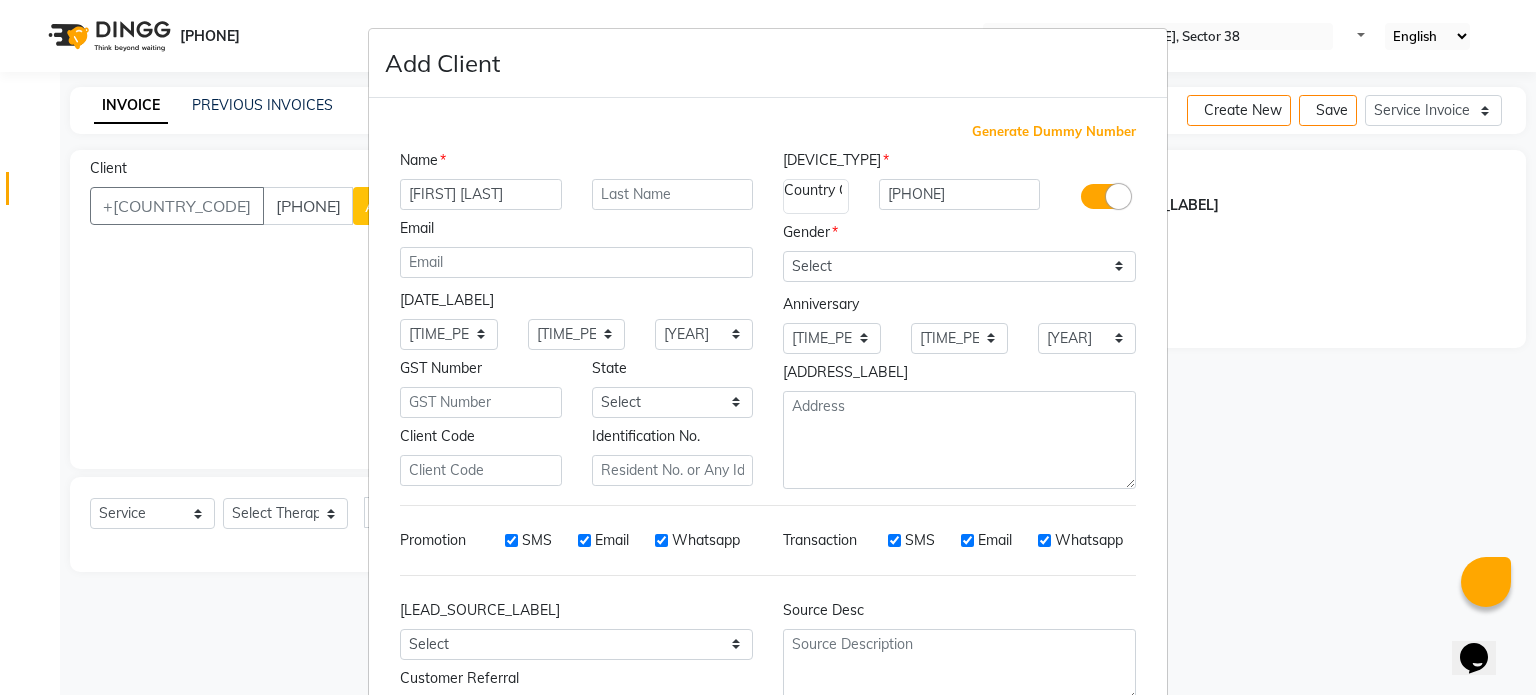 type on "[FIRST] [LAST]" 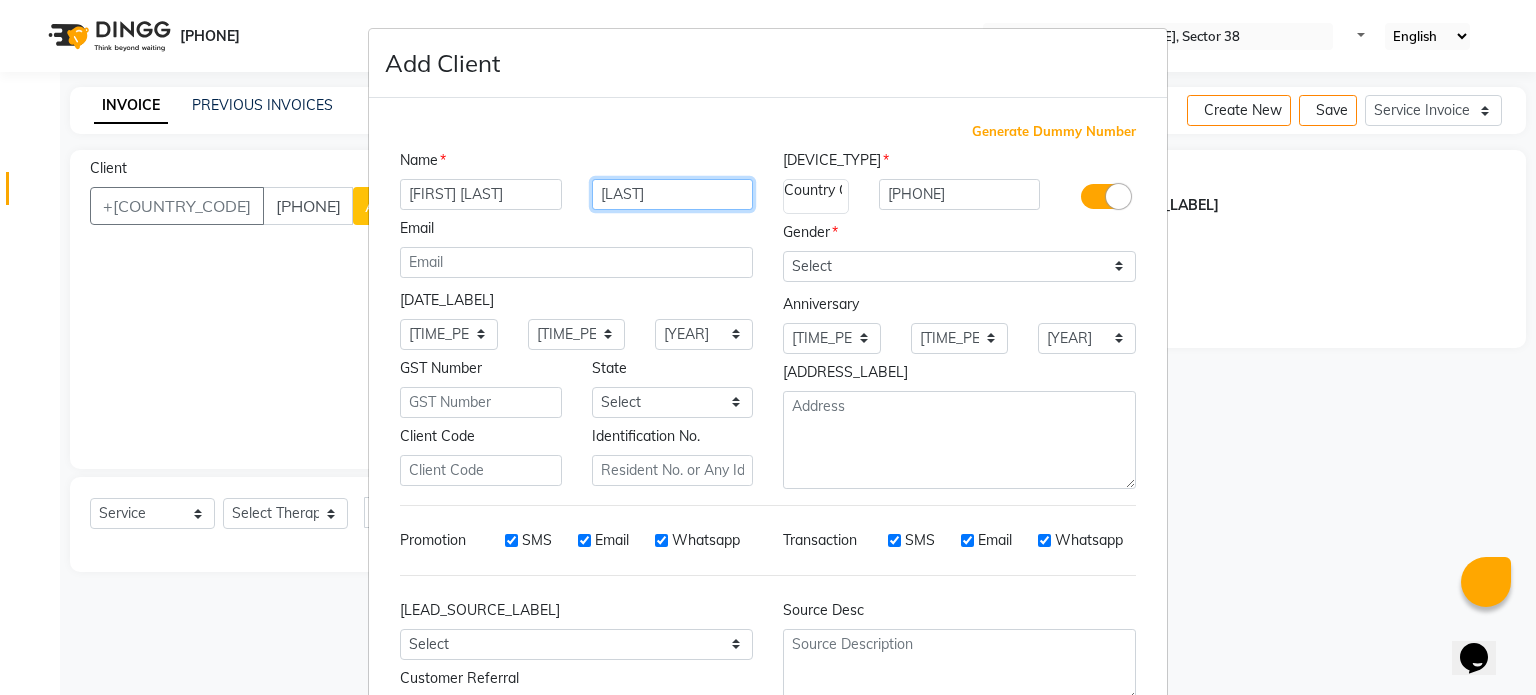 type on "[LAST]" 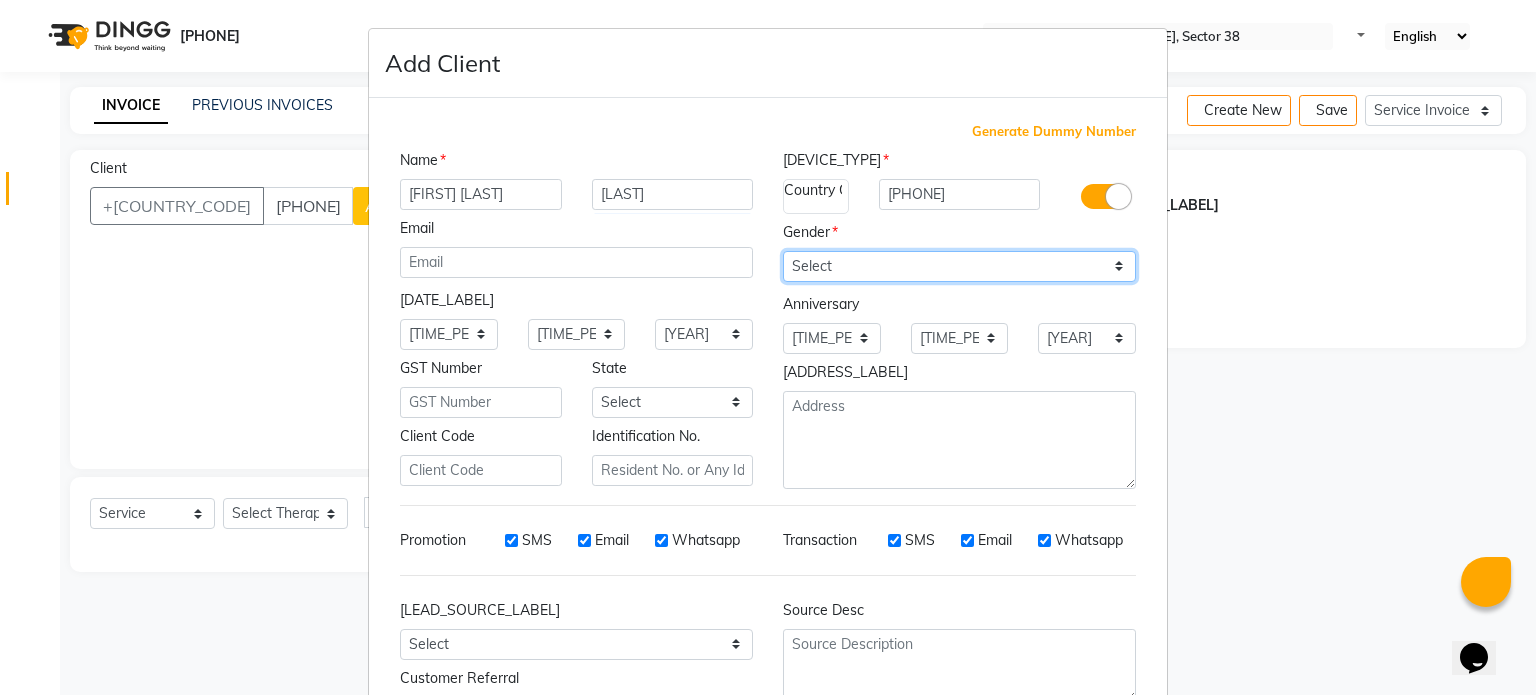 click on "Select [GENDER] [GENDER] [GENDER] Prefer Not To Say" at bounding box center (959, 266) 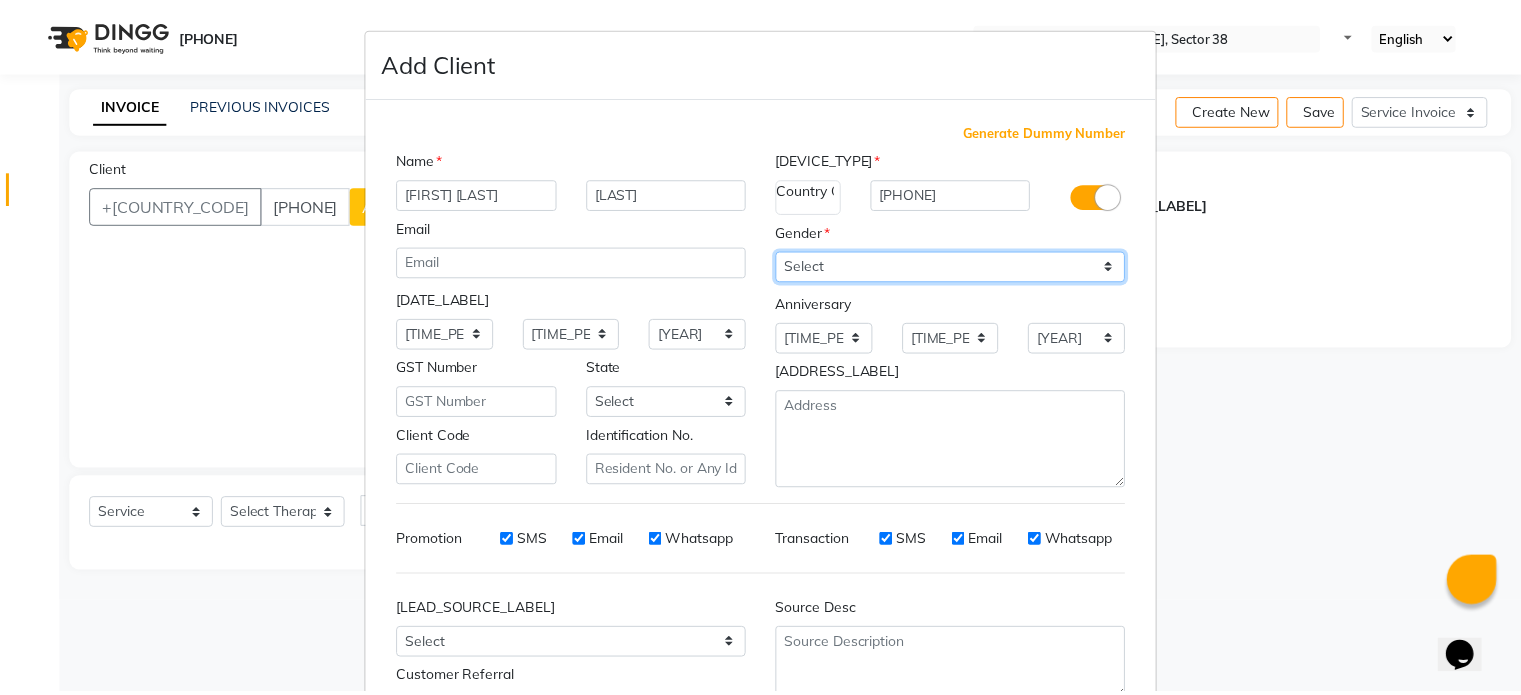scroll, scrollTop: 161, scrollLeft: 0, axis: vertical 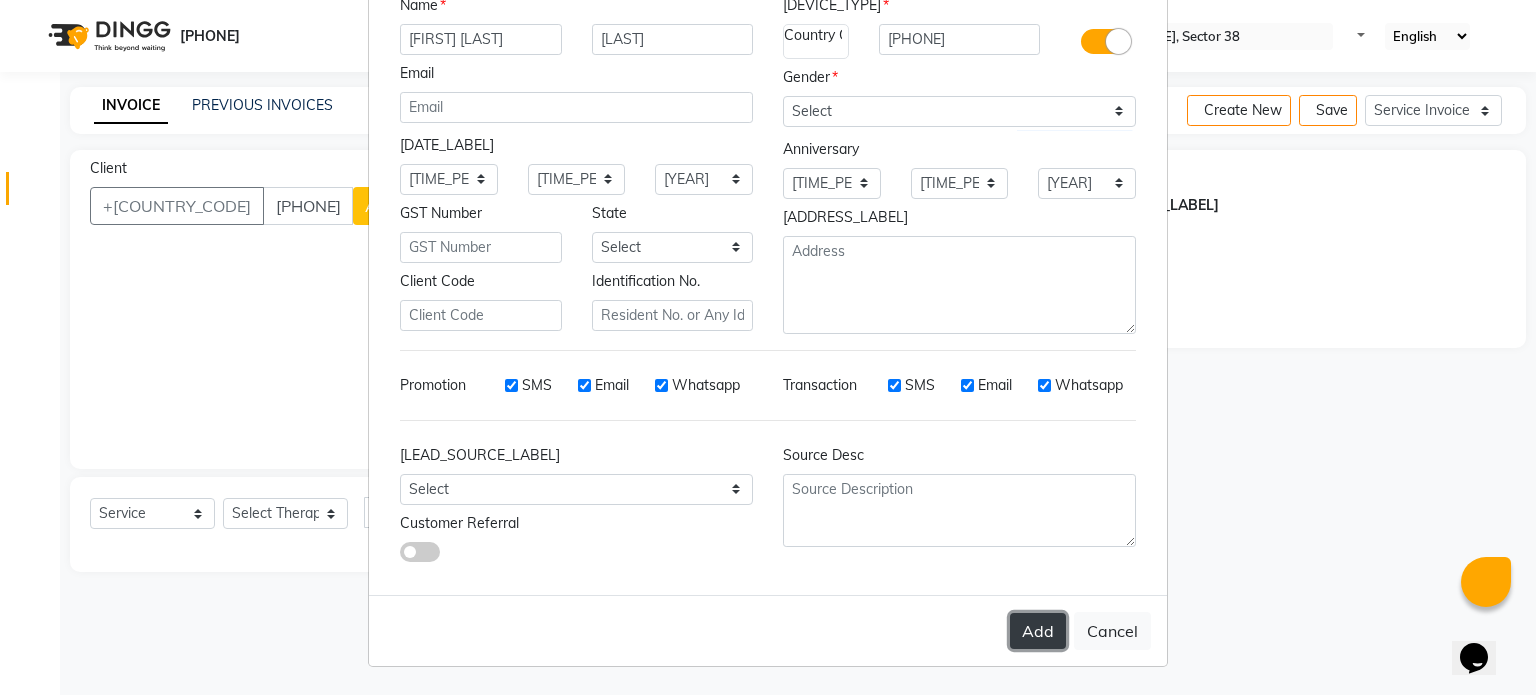 click on "Add" at bounding box center (1038, 631) 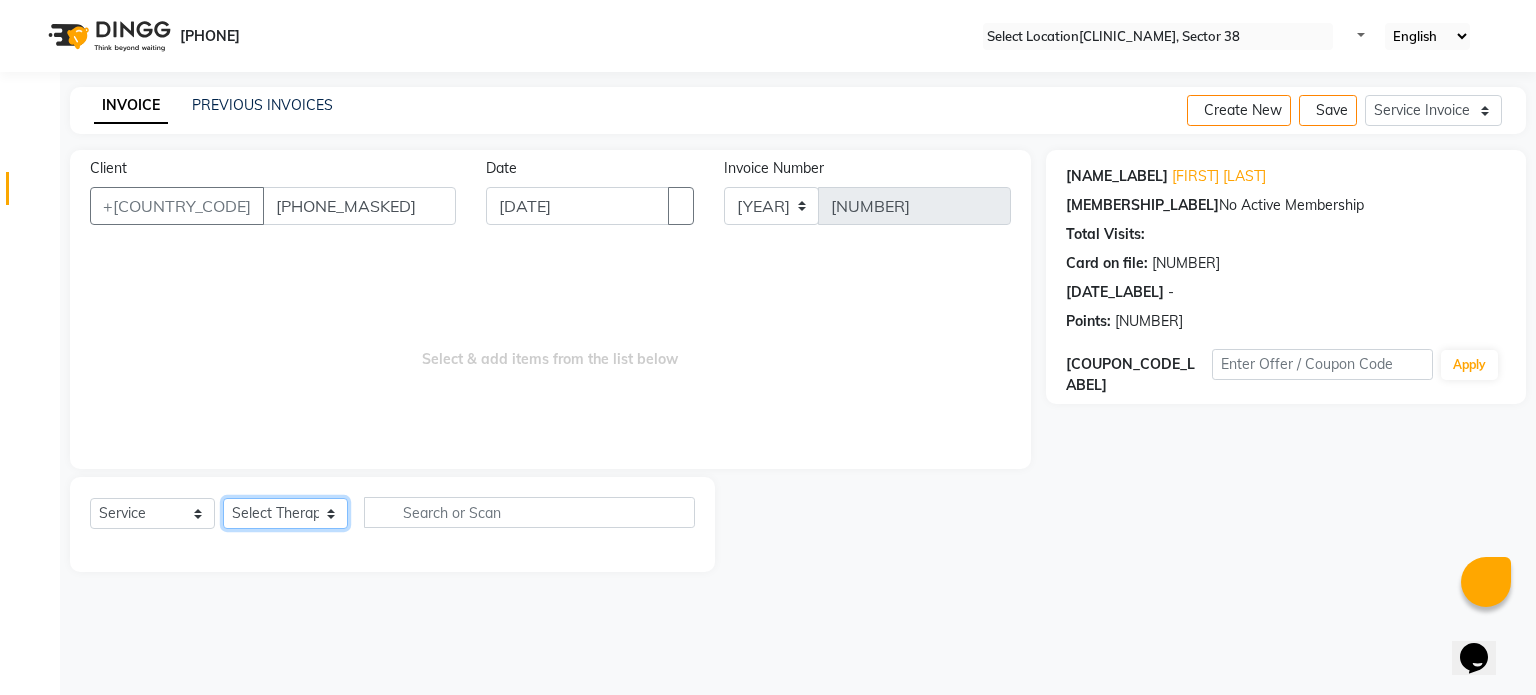 click on "Select Therapist Dr [LAST] Dr [LAST] Dr [LAST] Dr [LAST] Dr. [LAST] Dr. [LAST] [LAST] [LAST] [LAST] [LAST] Reception 1 Reception 2 Reception 3" at bounding box center (285, 513) 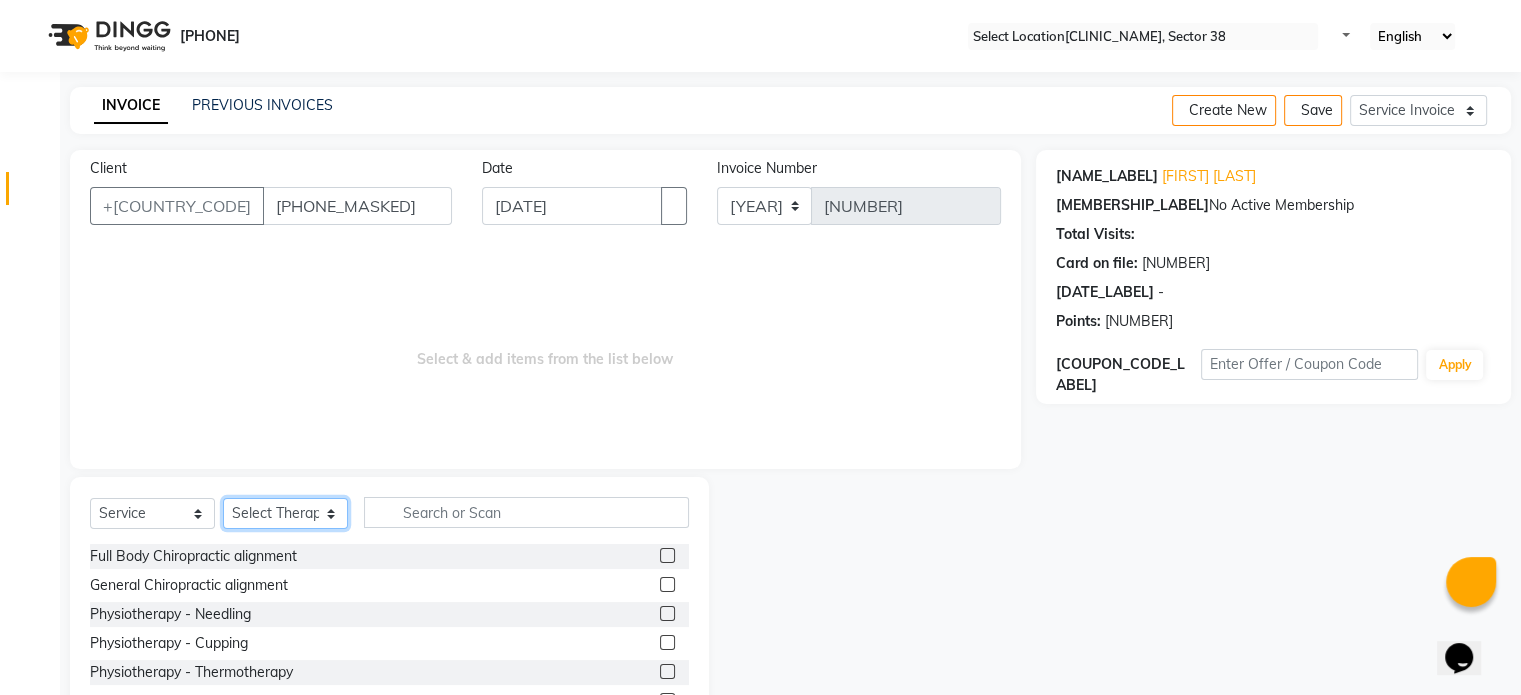 scroll, scrollTop: 119, scrollLeft: 0, axis: vertical 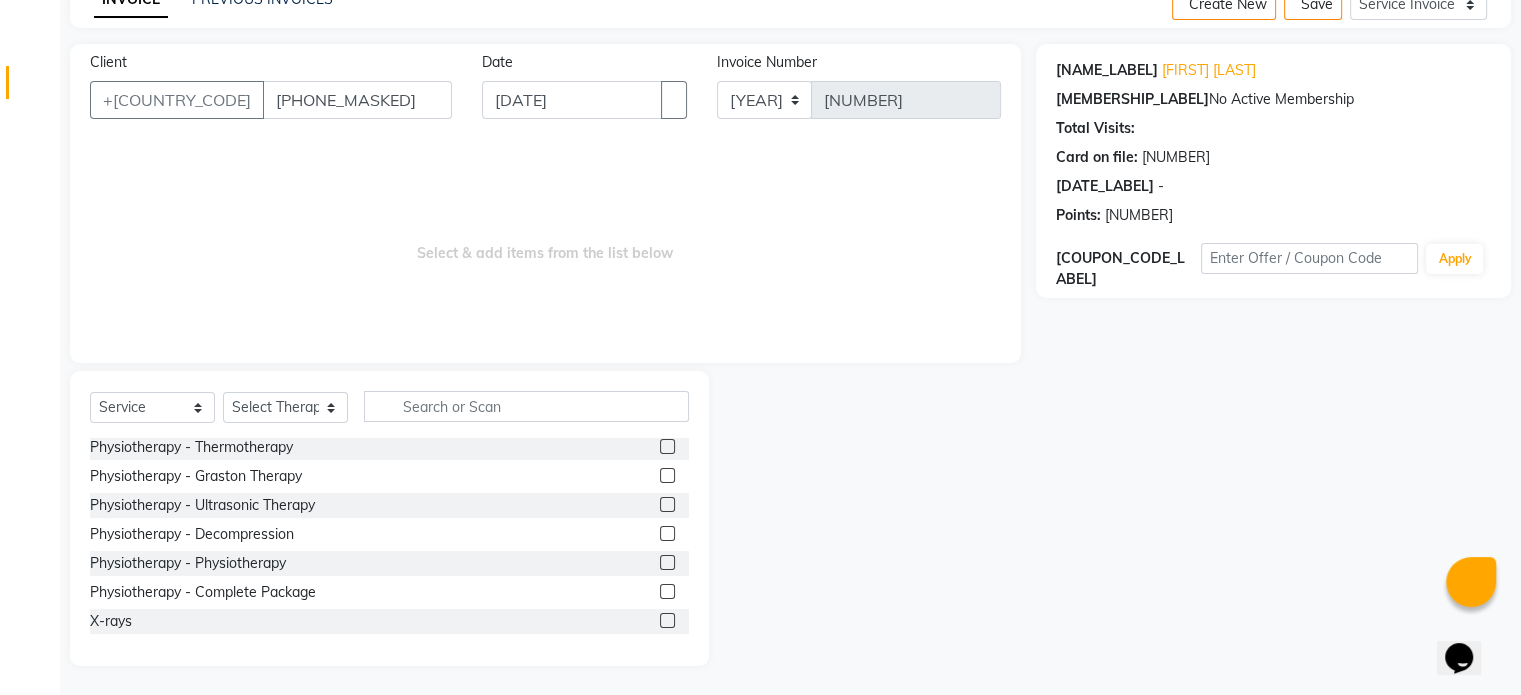 click at bounding box center (667, 620) 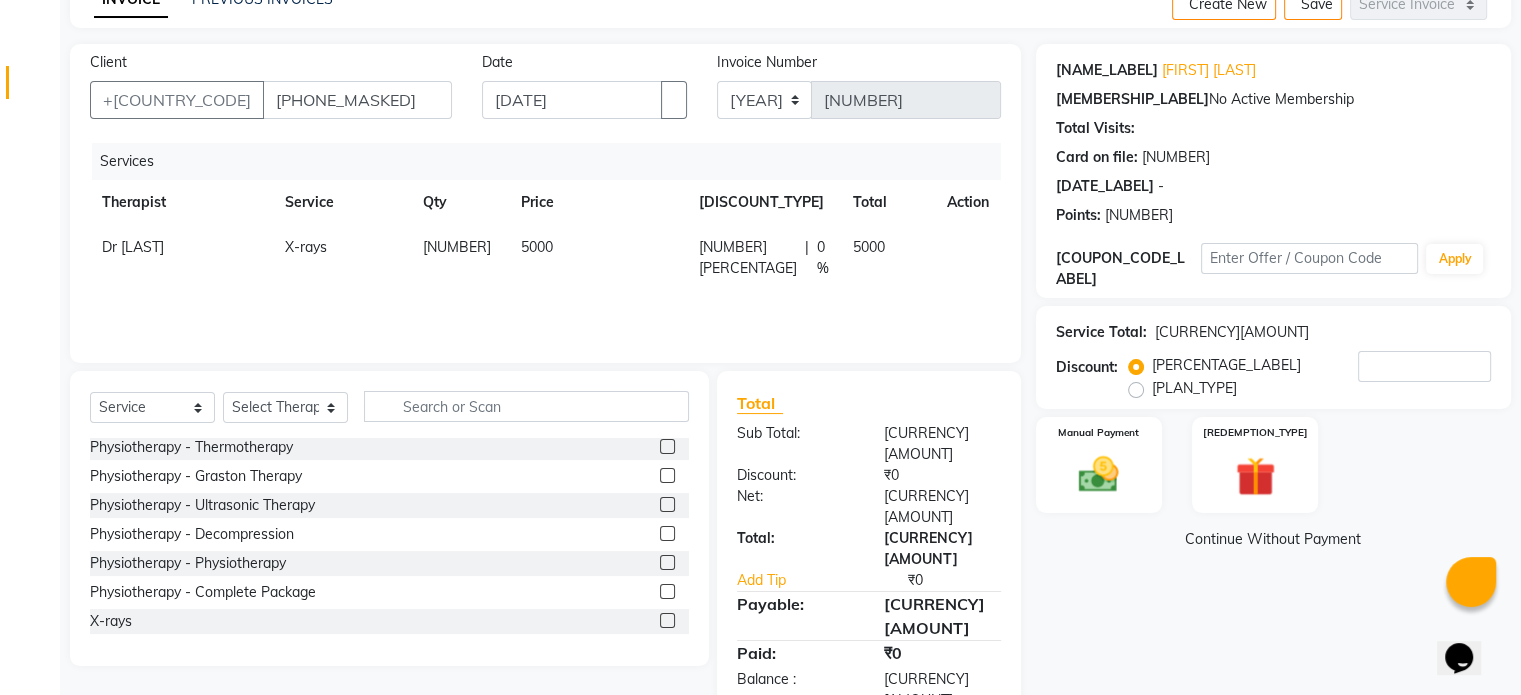 click on "5000" at bounding box center [598, 258] 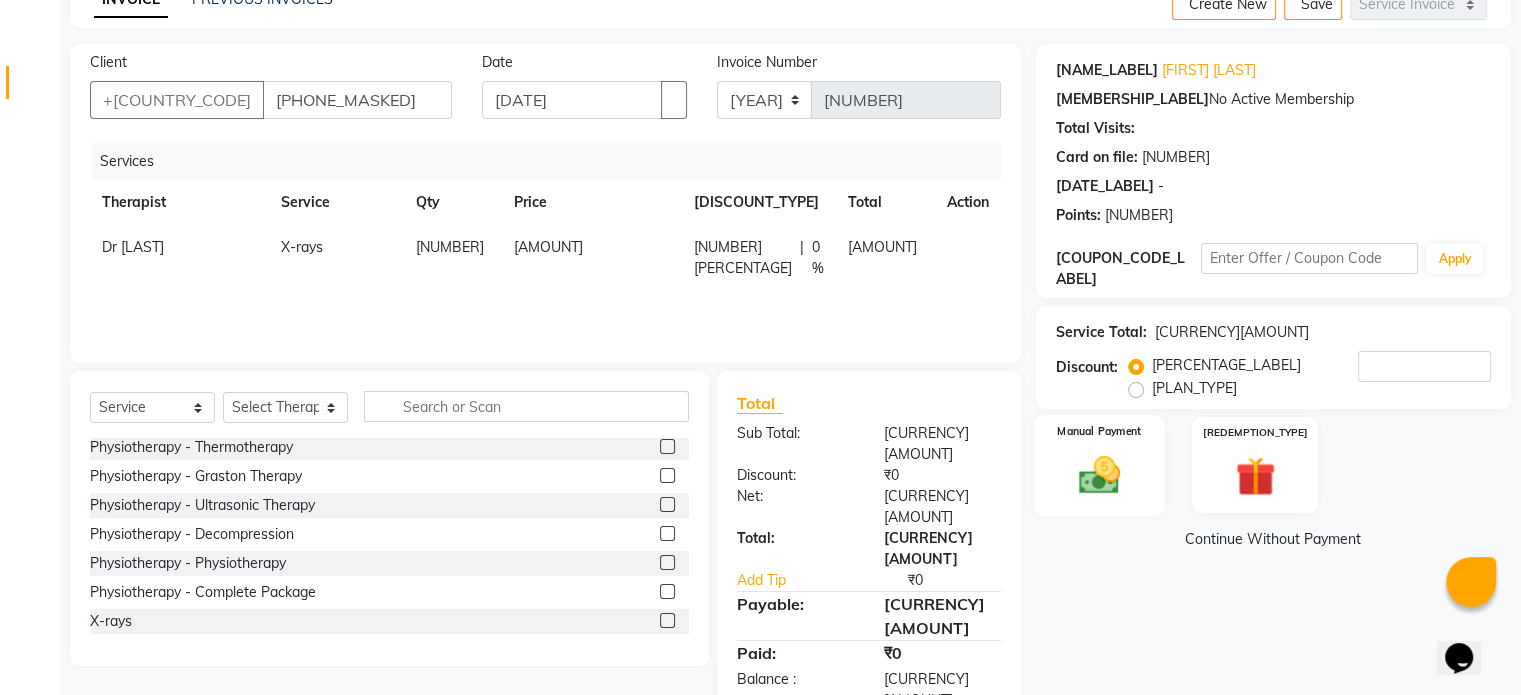 click on "Manual Payment" at bounding box center [1098, 465] 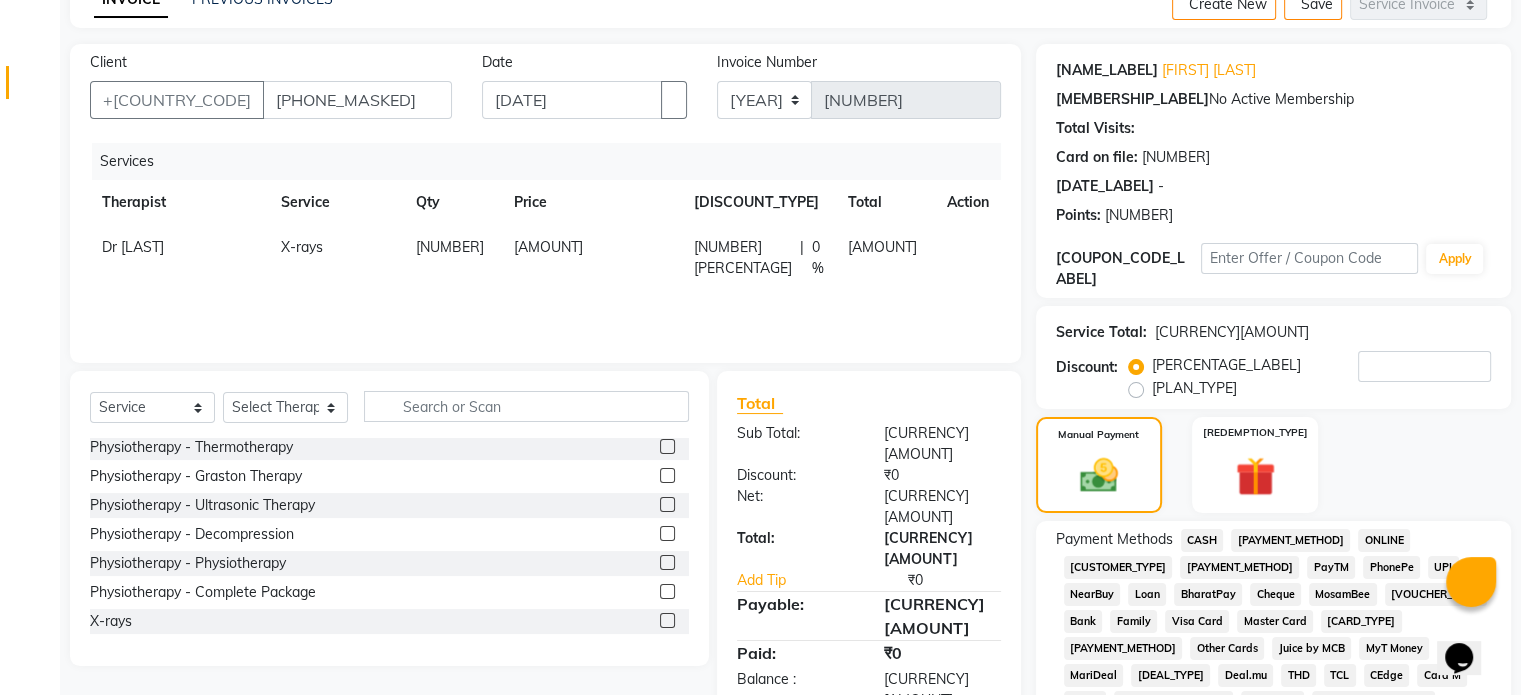 click on "UPI" at bounding box center [1202, 540] 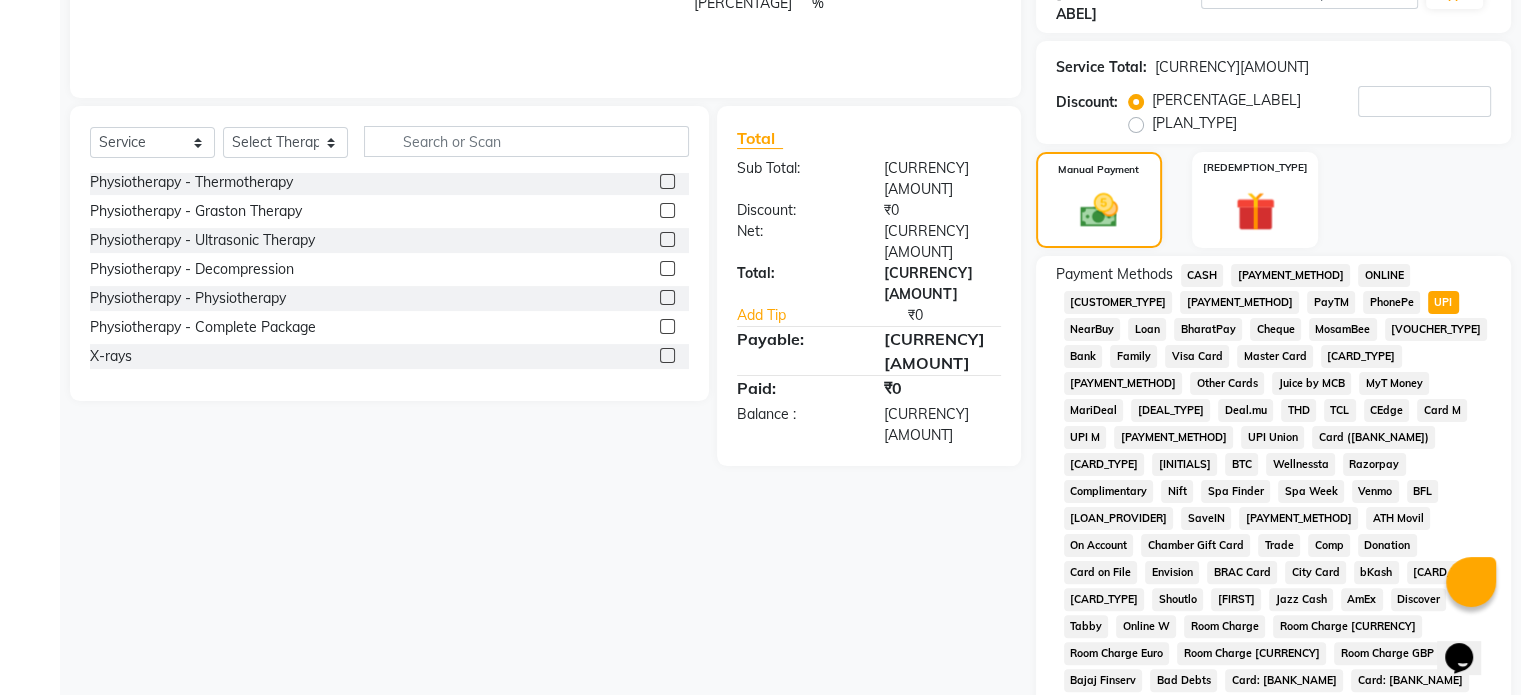 scroll, scrollTop: 652, scrollLeft: 0, axis: vertical 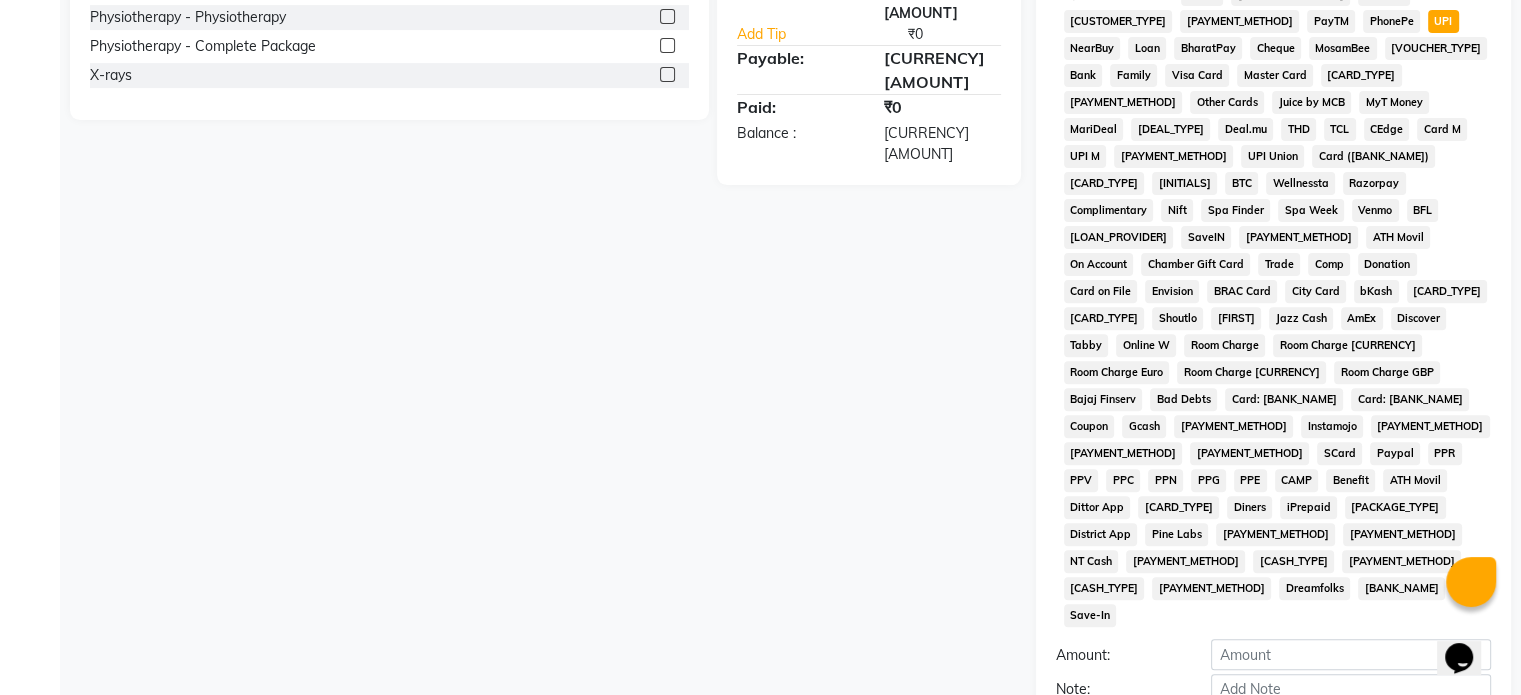 click on "Add Payment" at bounding box center (1351, 723) 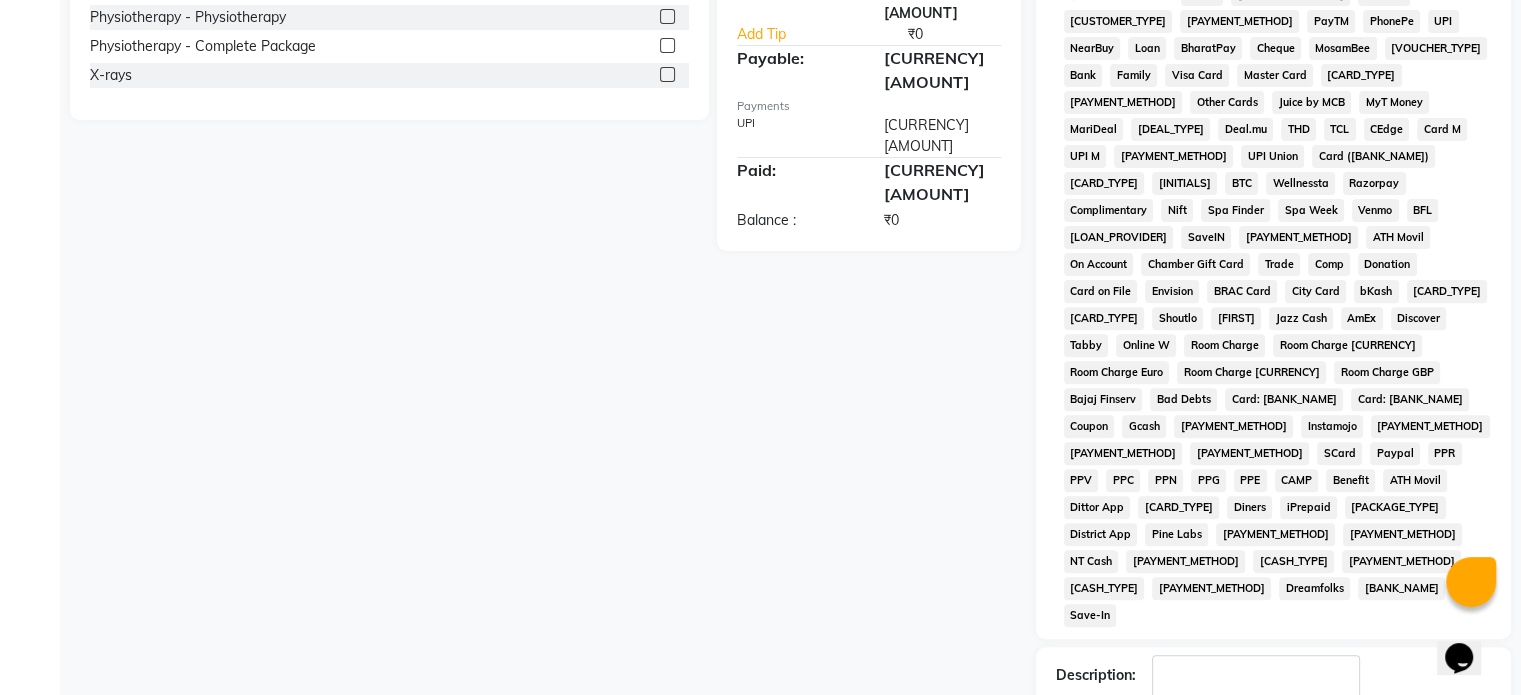 click at bounding box center [1222, 744] 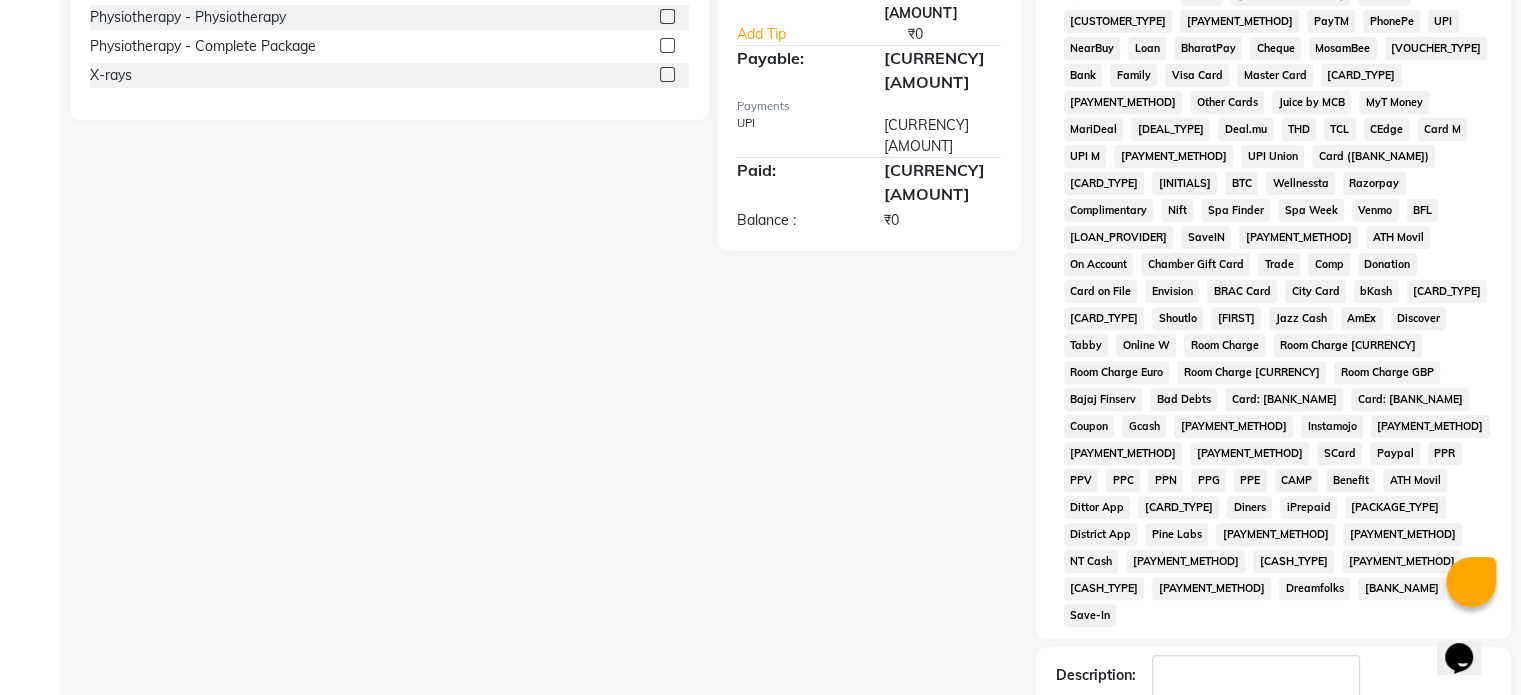 click at bounding box center (1155, 744) 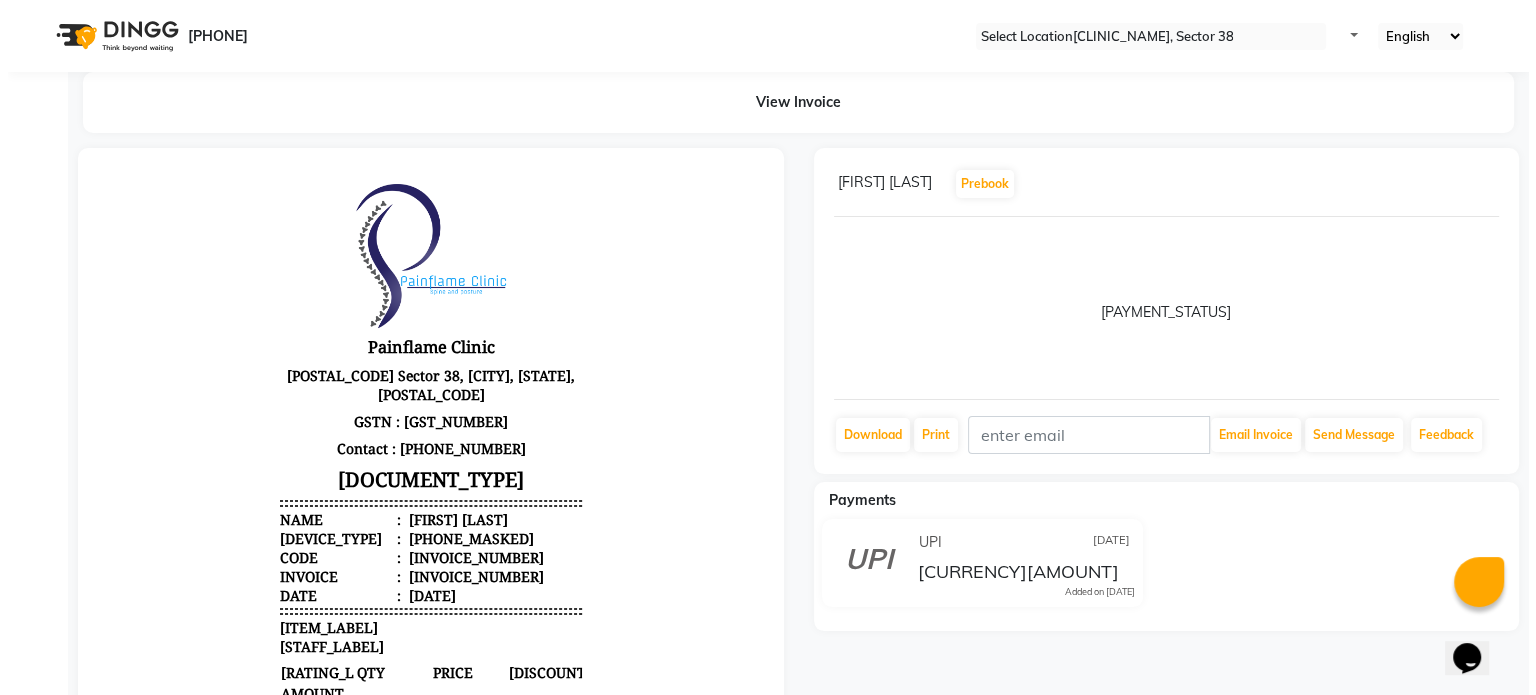scroll, scrollTop: 0, scrollLeft: 0, axis: both 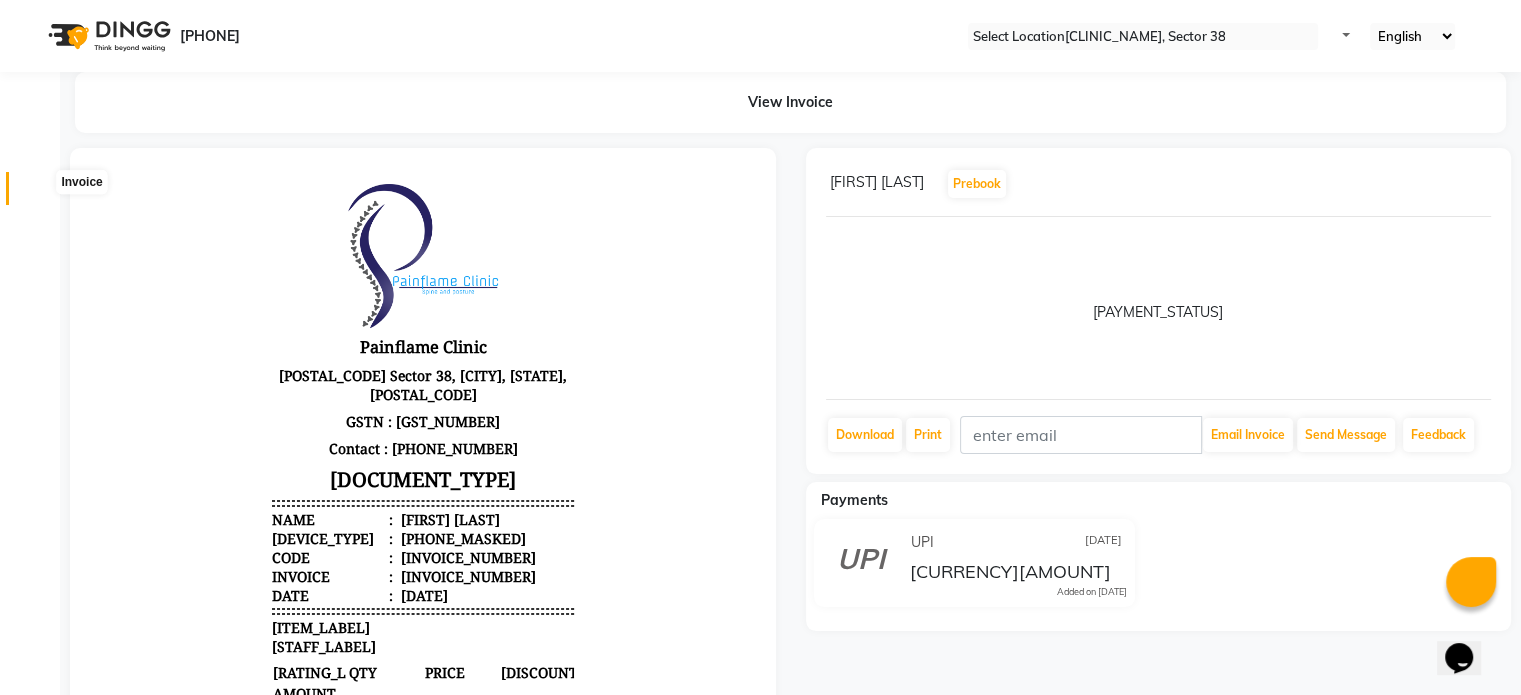 click at bounding box center [37, 193] 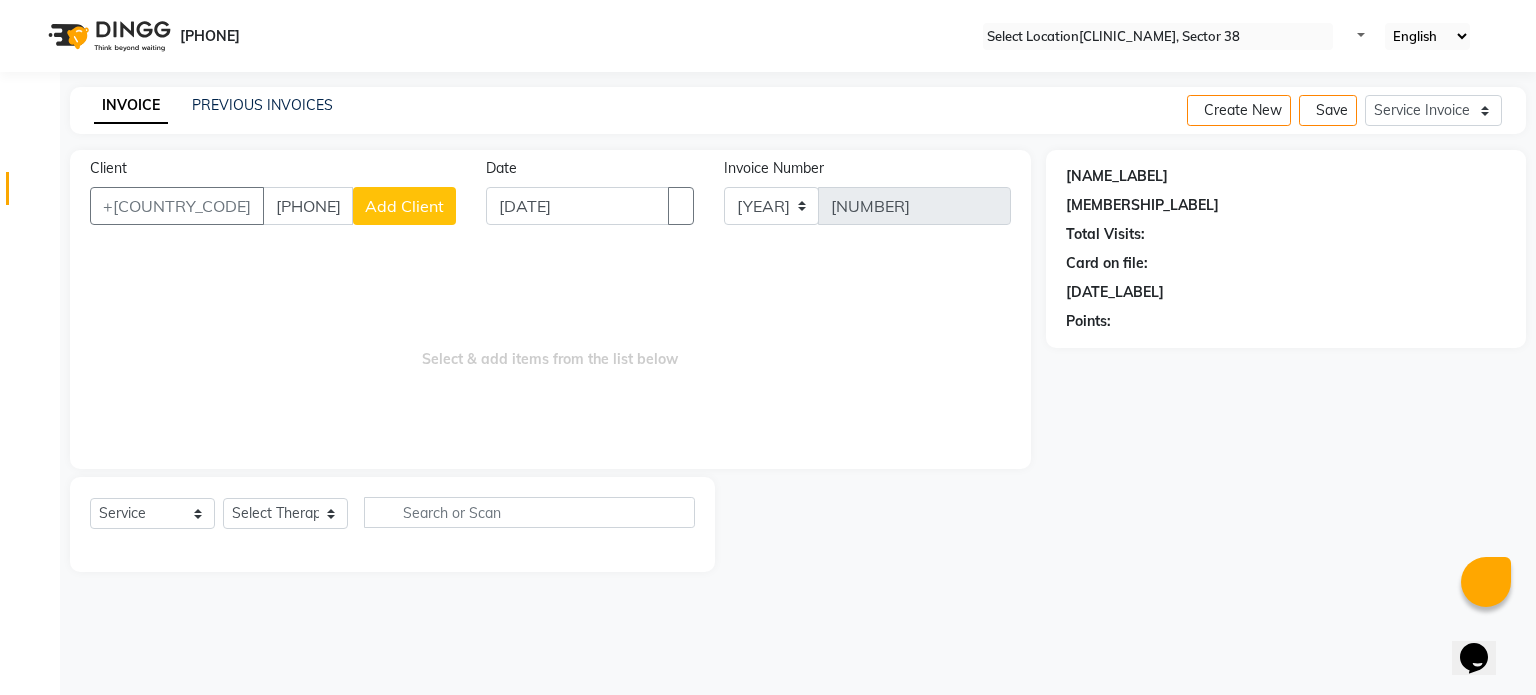 click on "[PHONE]" at bounding box center (308, 206) 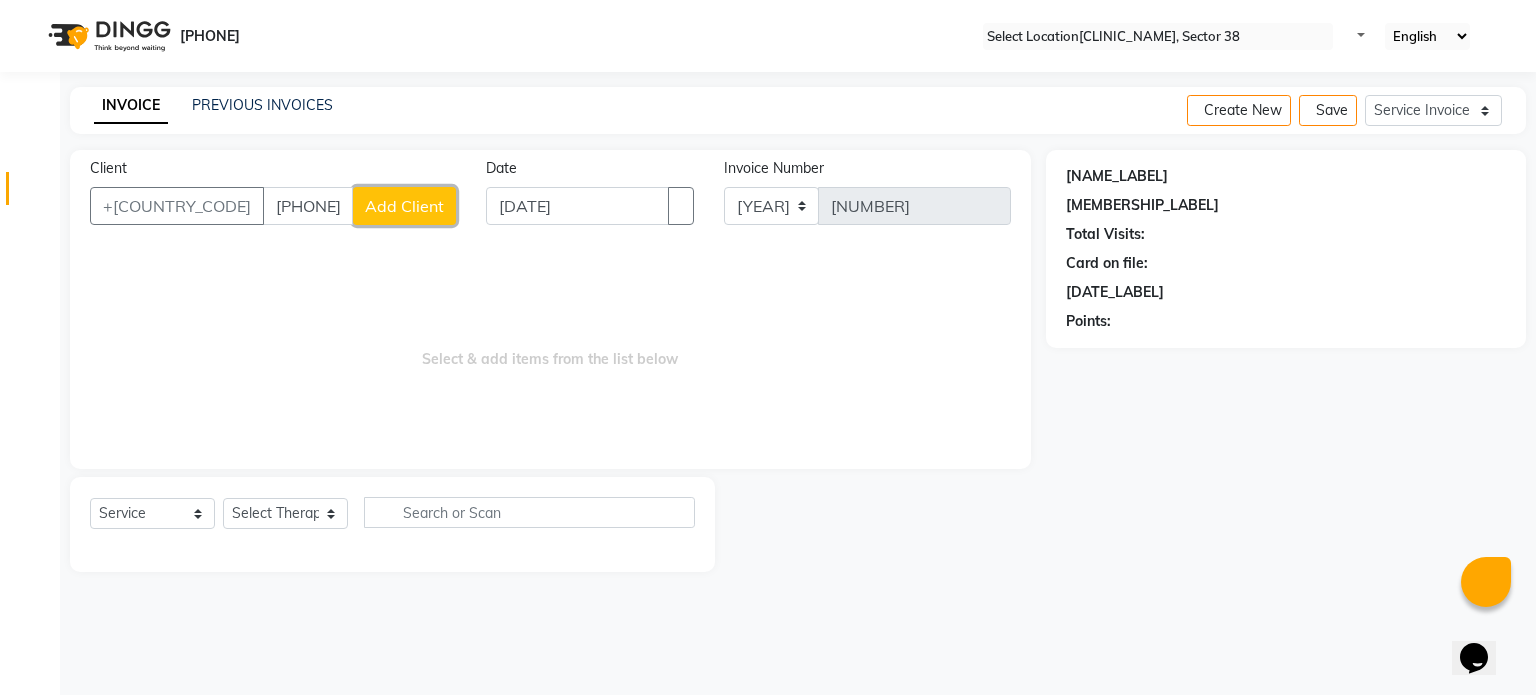 click on "Add Client" at bounding box center (404, 206) 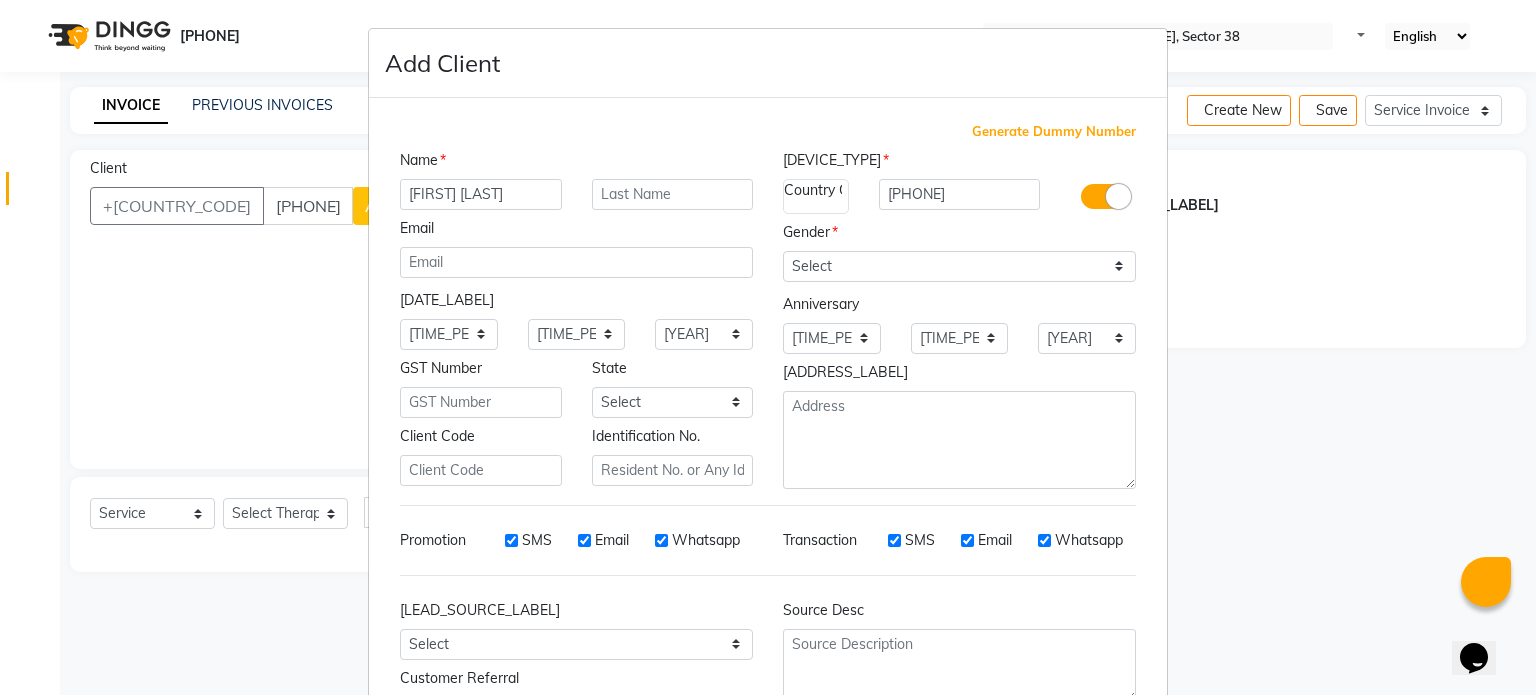 type on "[FIRST] [LAST]" 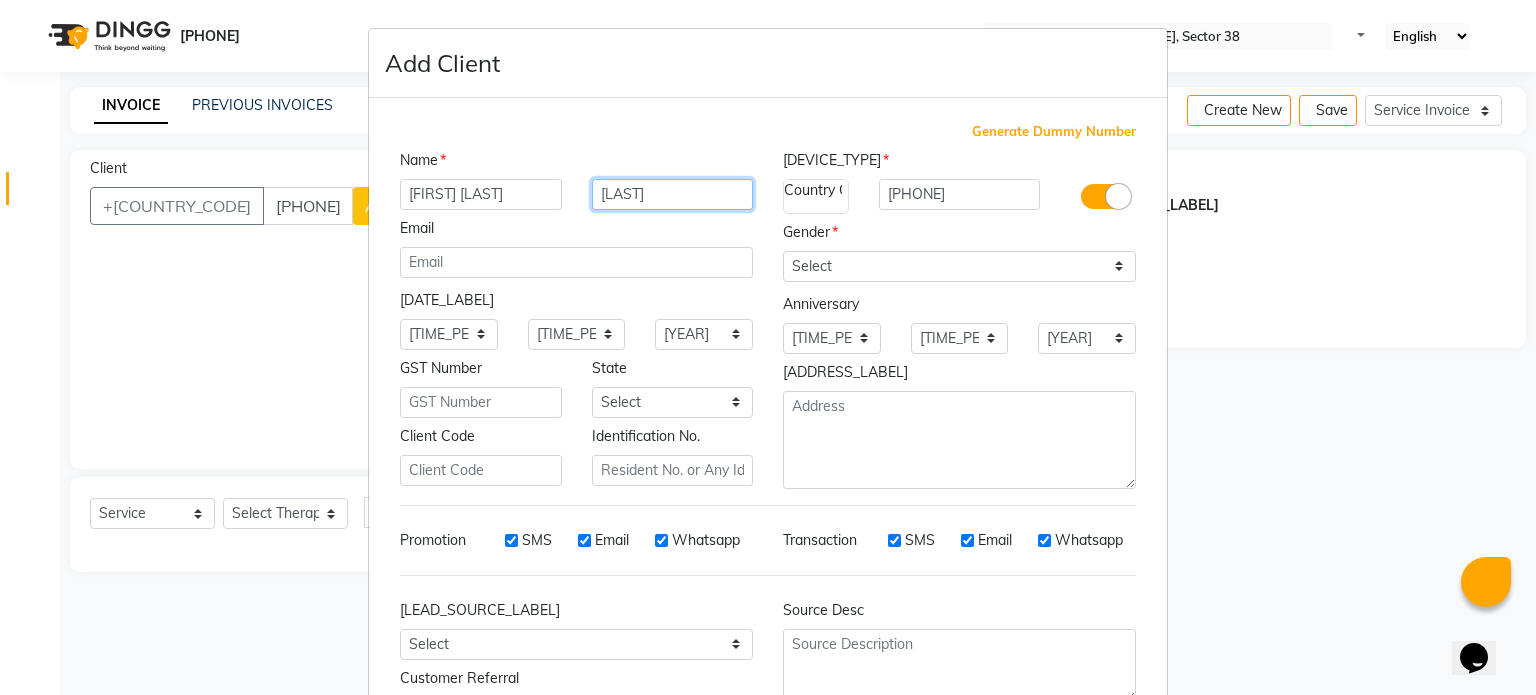 type on "[LAST]" 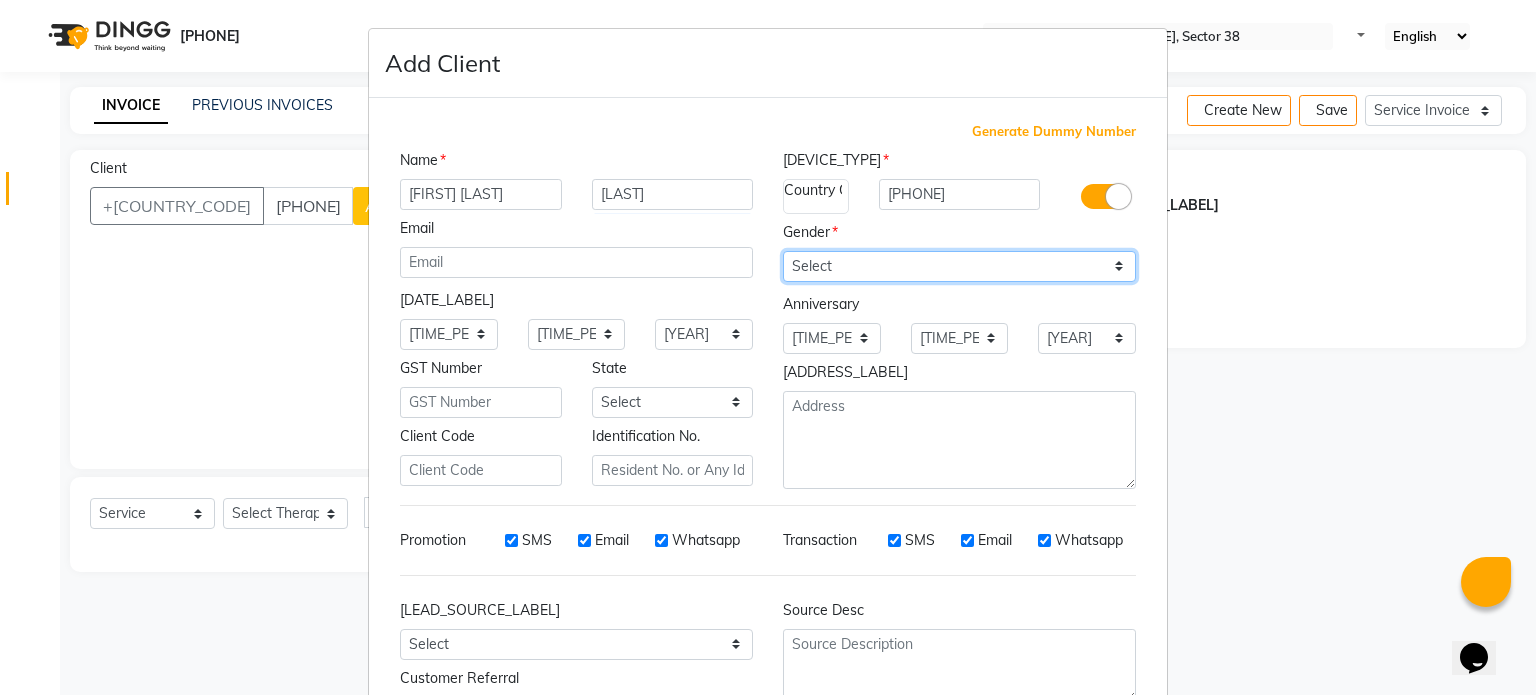 click on "Select [GENDER] [GENDER] [GENDER] Prefer Not To Say" at bounding box center (959, 266) 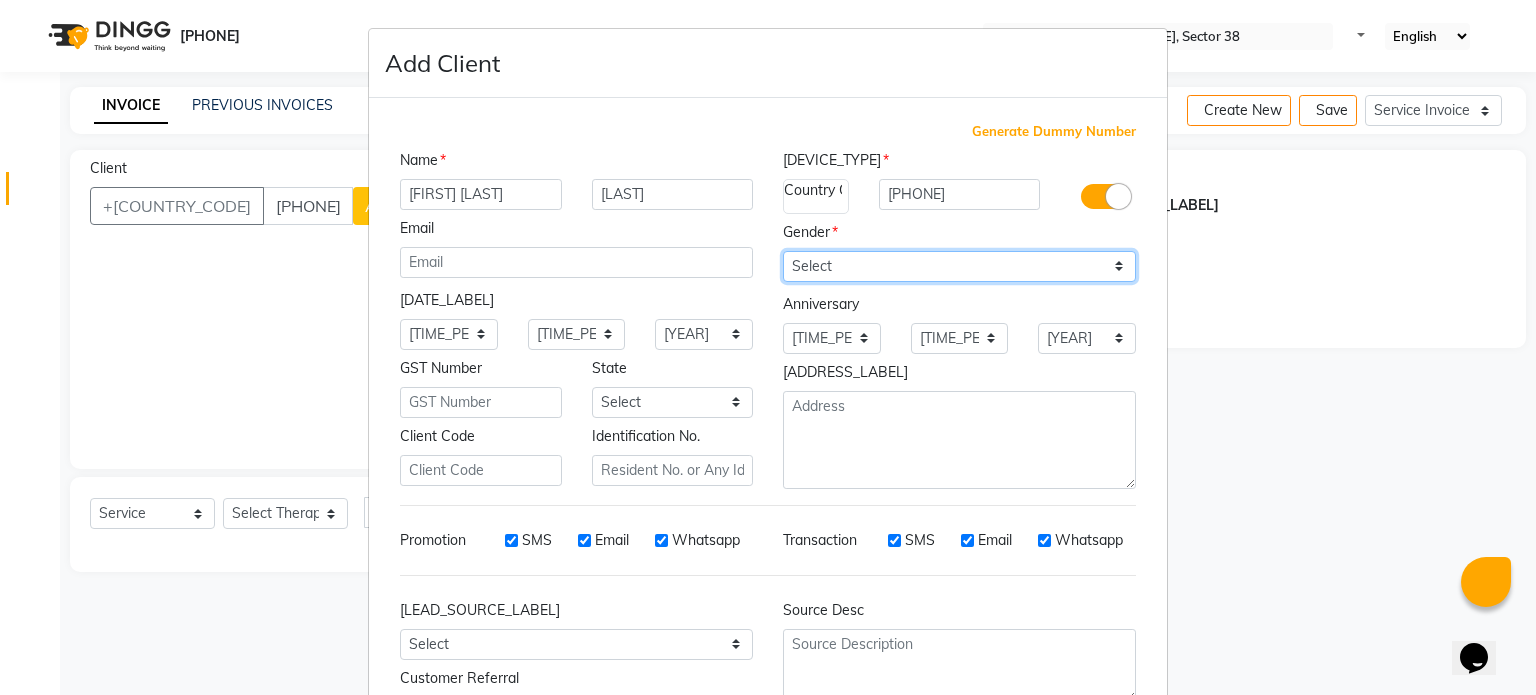 select on "[GENDER]" 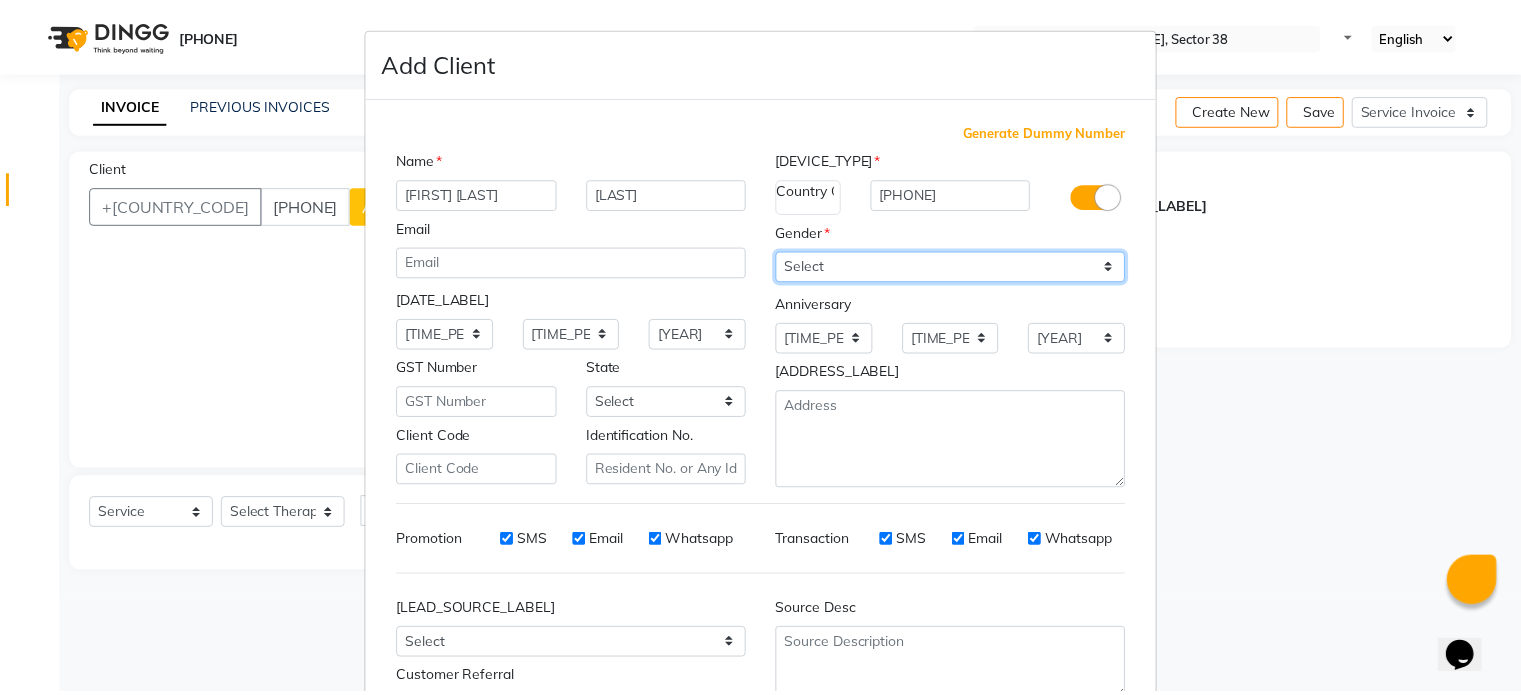 scroll, scrollTop: 161, scrollLeft: 0, axis: vertical 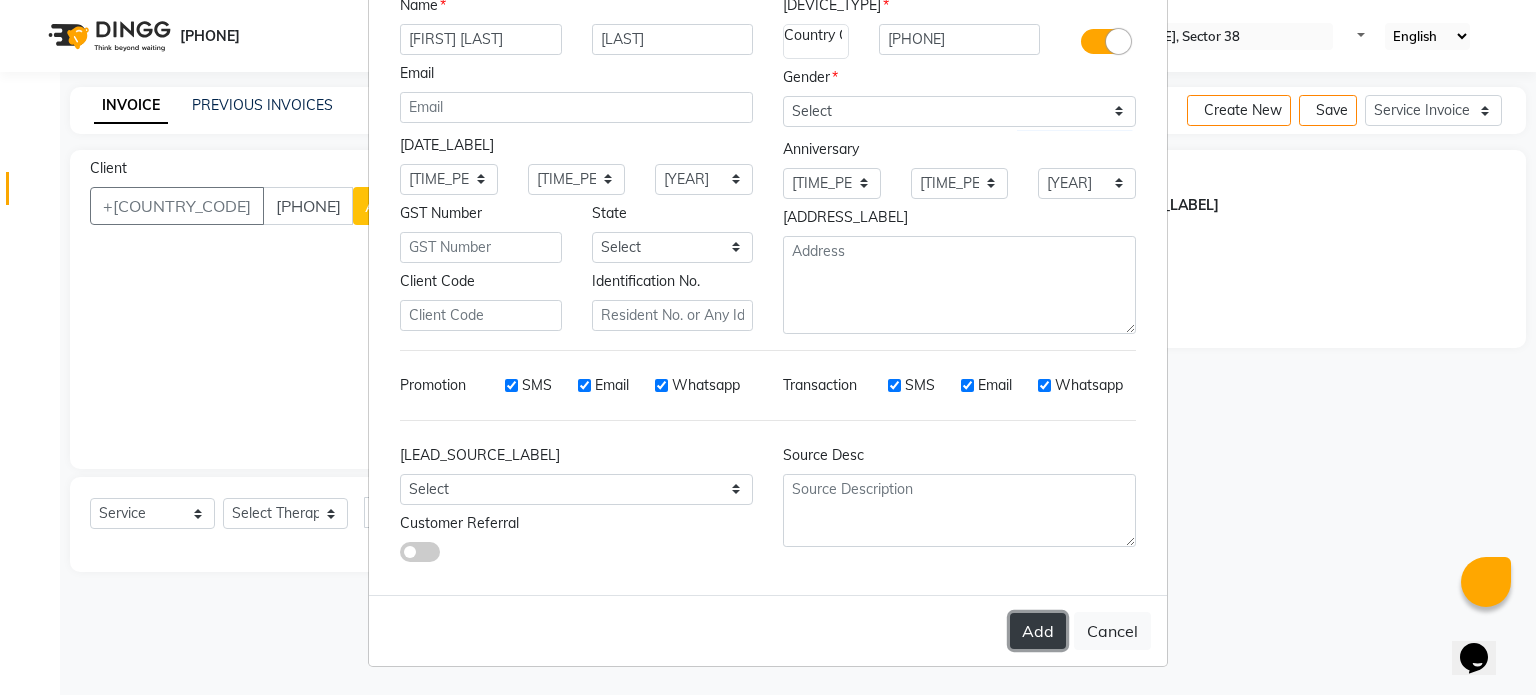 click on "Add" at bounding box center [1038, 631] 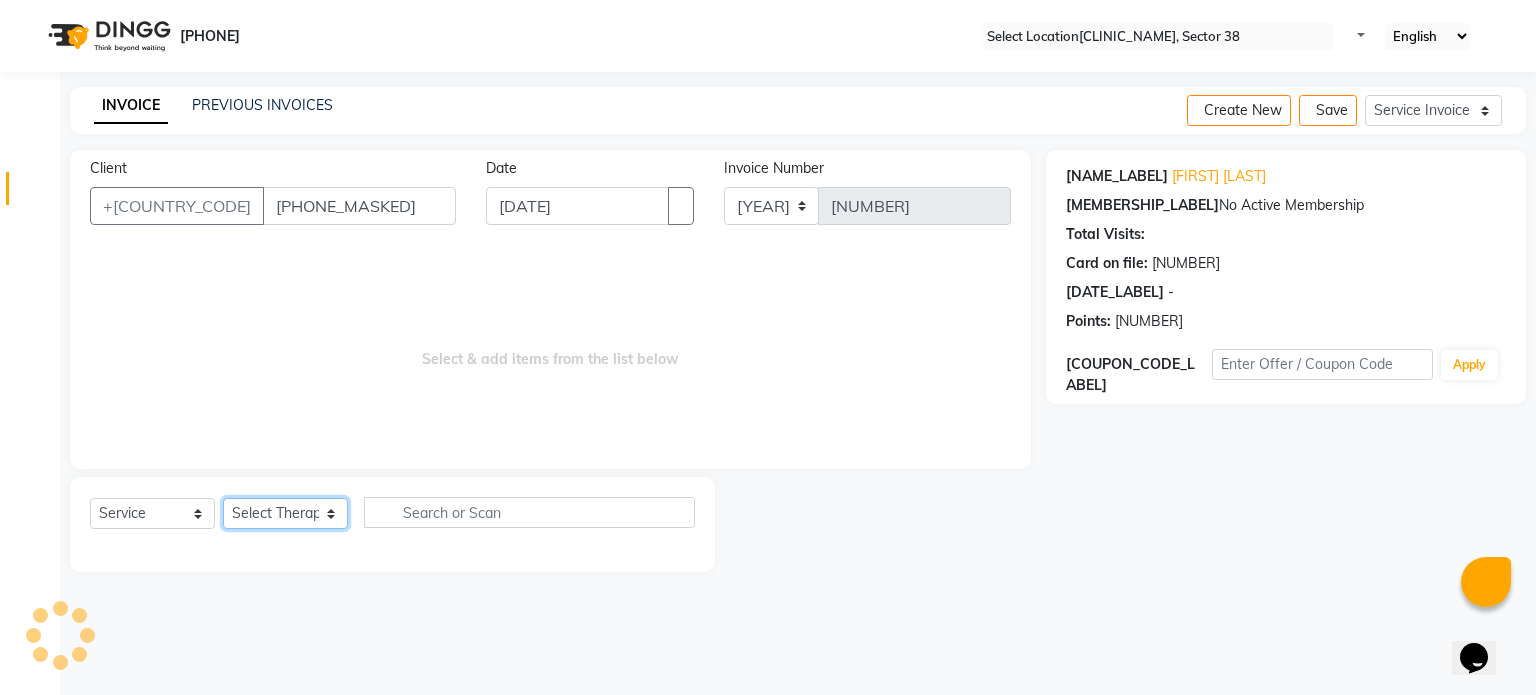 click on "Select Therapist Dr [LAST] Dr [LAST] Dr [LAST] Dr [LAST] Dr. [LAST] Dr. [LAST] [LAST] [LAST] [LAST] [LAST] Reception 1 Reception 2 Reception 3" at bounding box center (285, 513) 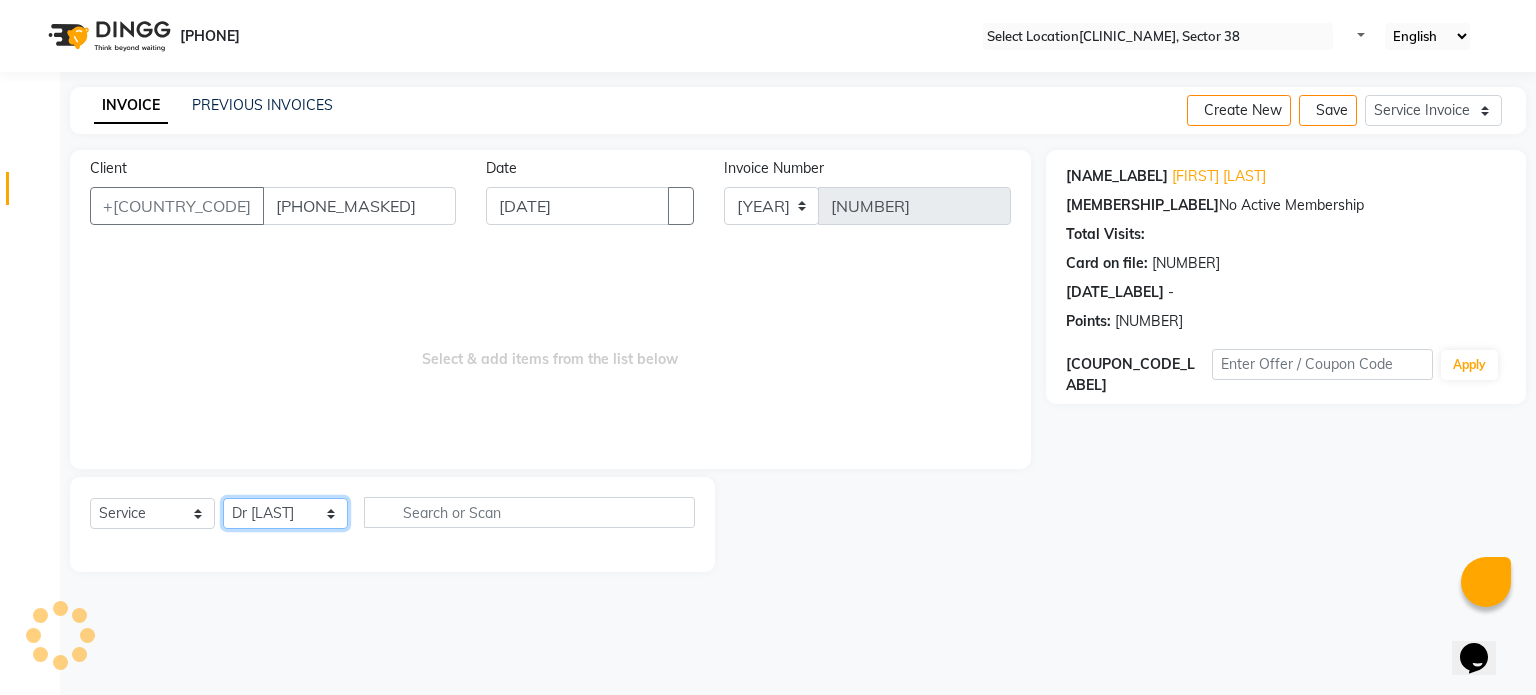 click on "Select Therapist Dr [LAST] Dr [LAST] Dr [LAST] Dr [LAST] Dr. [LAST] Dr. [LAST] [LAST] [LAST] [LAST] [LAST] Reception 1 Reception 2 Reception 3" at bounding box center [285, 513] 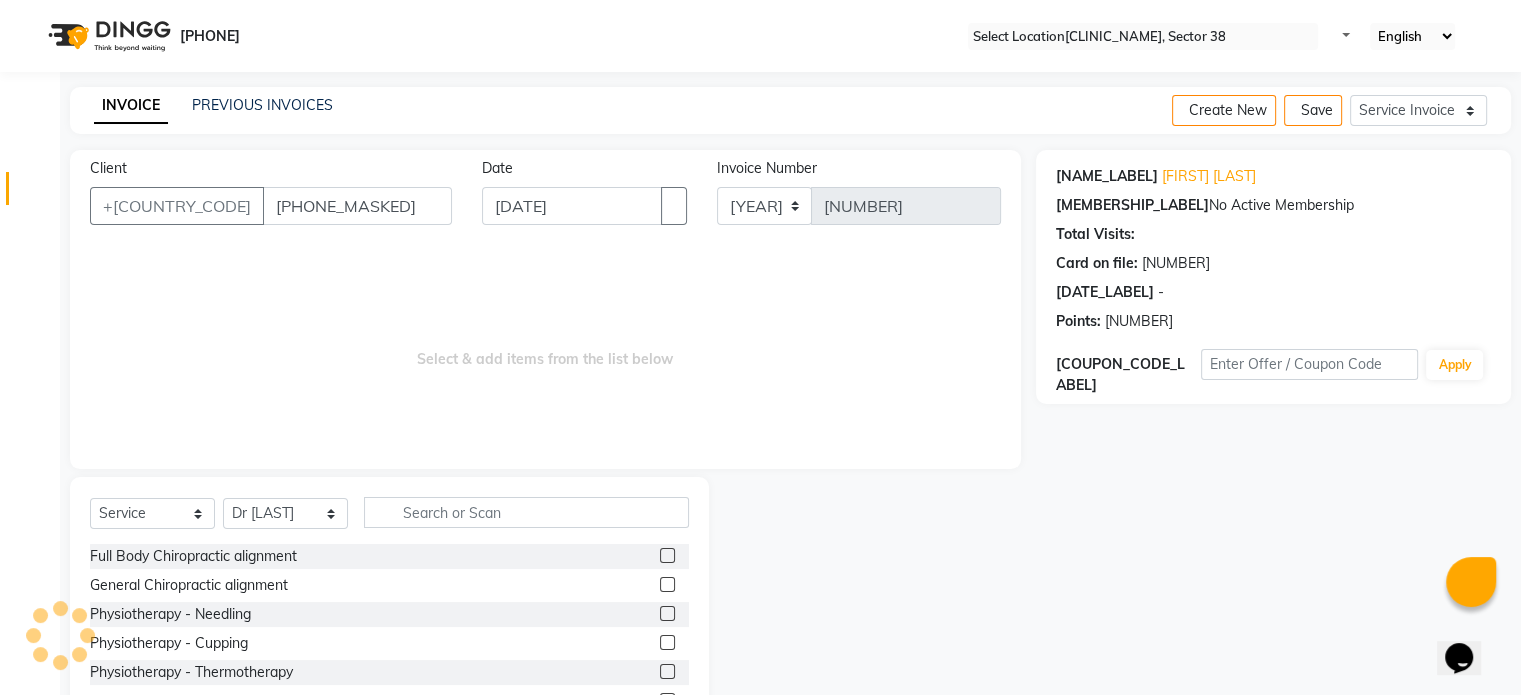 click at bounding box center (667, 555) 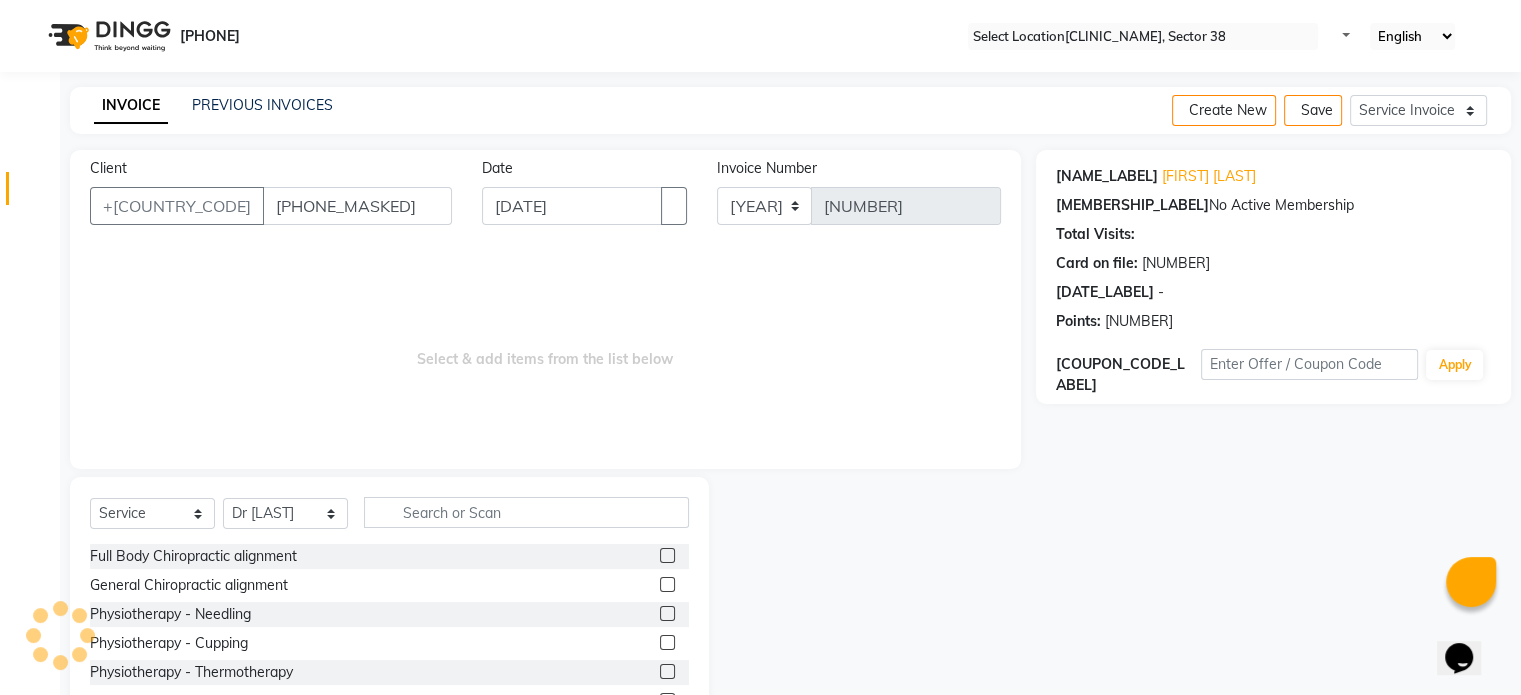click at bounding box center (666, 556) 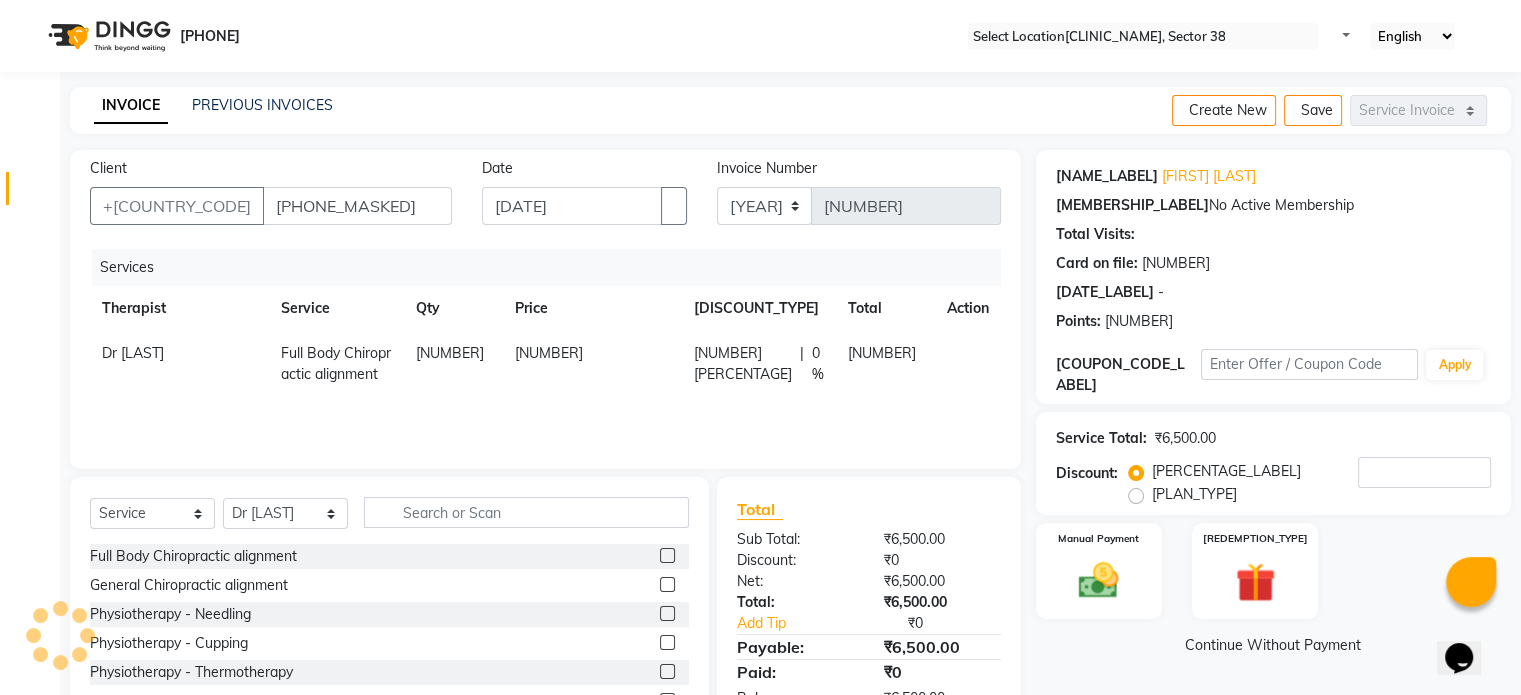 scroll, scrollTop: 119, scrollLeft: 0, axis: vertical 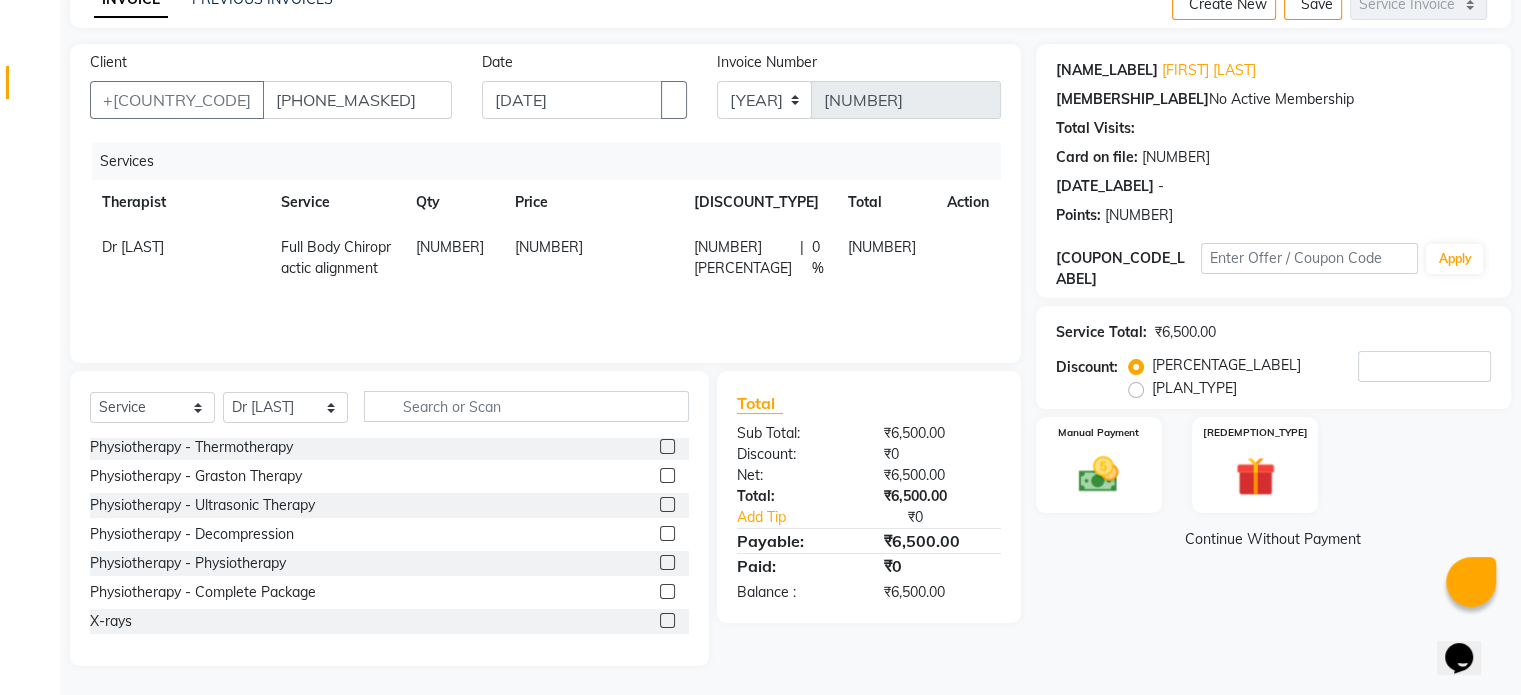 click at bounding box center [667, 620] 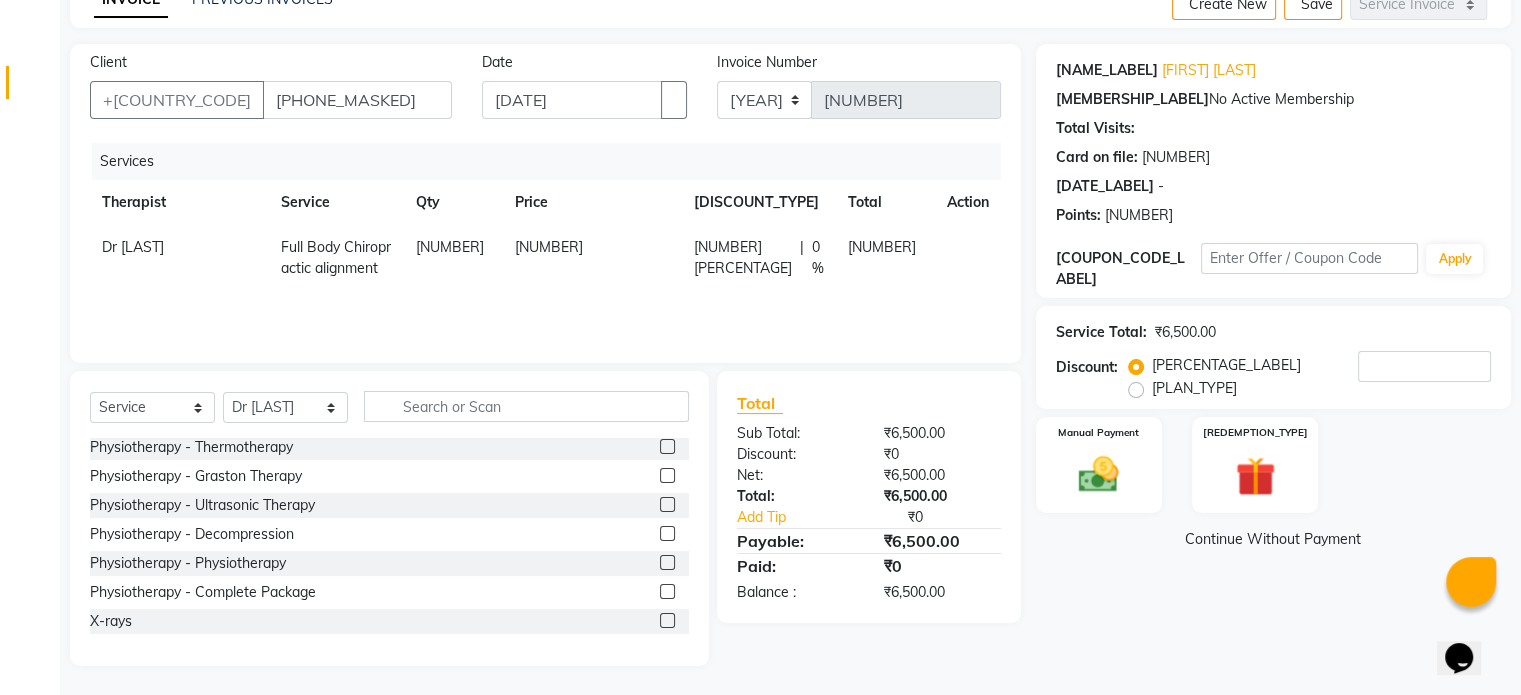 click at bounding box center [666, 621] 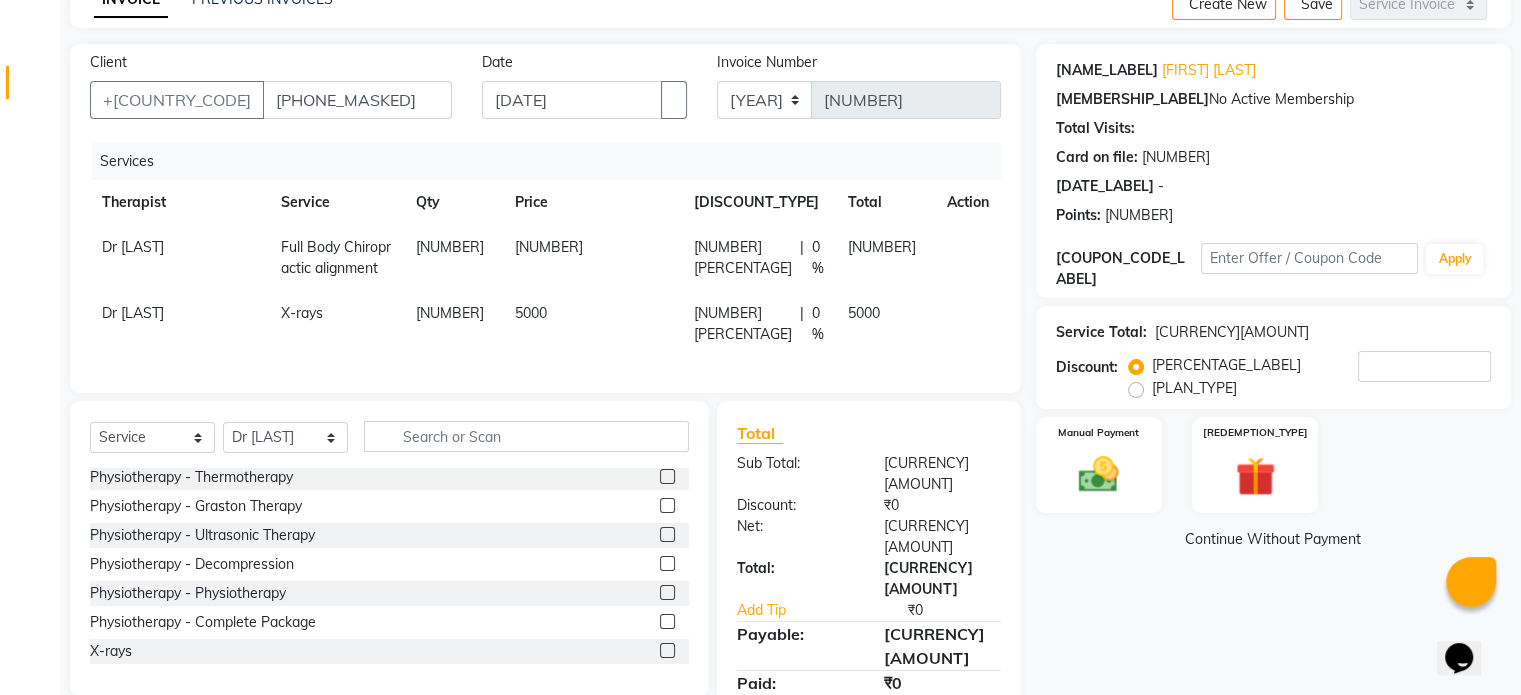 click on "5000" at bounding box center [593, 258] 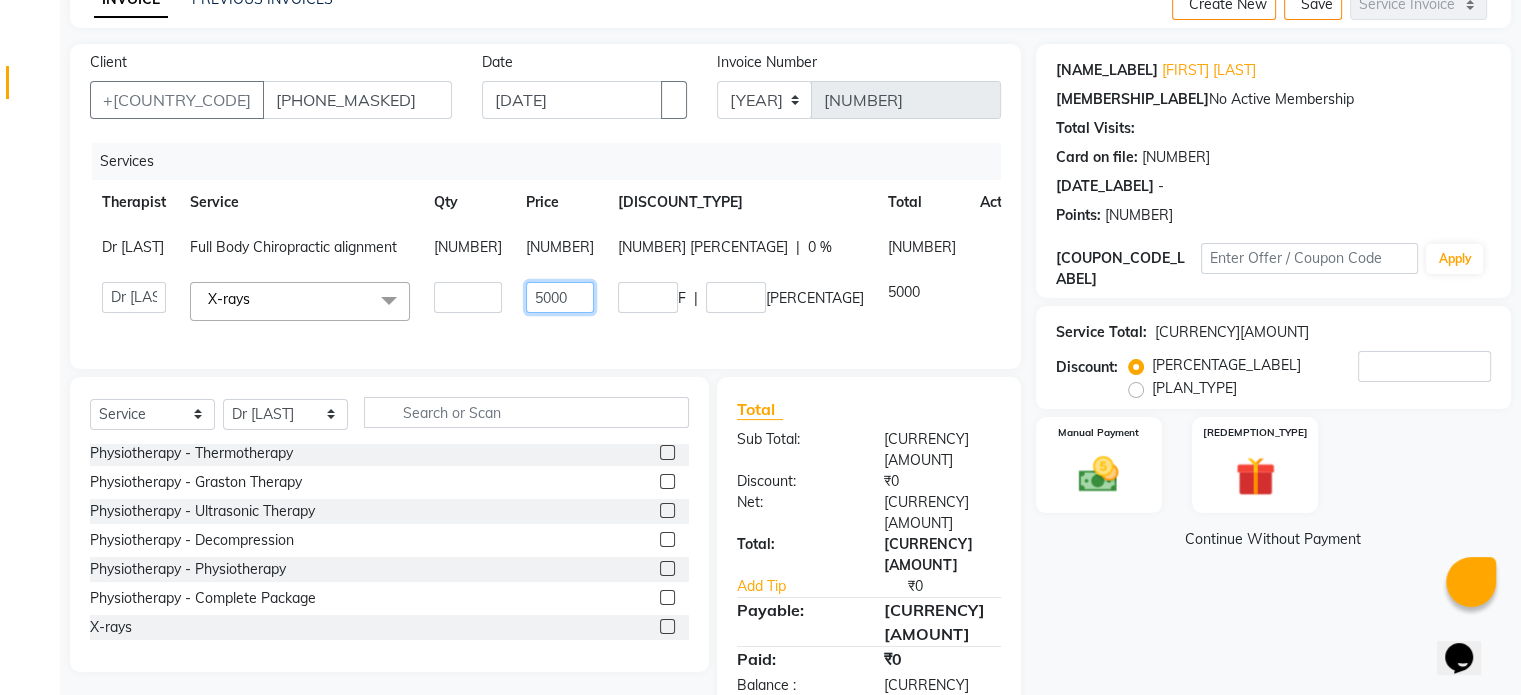 click on "5000" at bounding box center (468, 297) 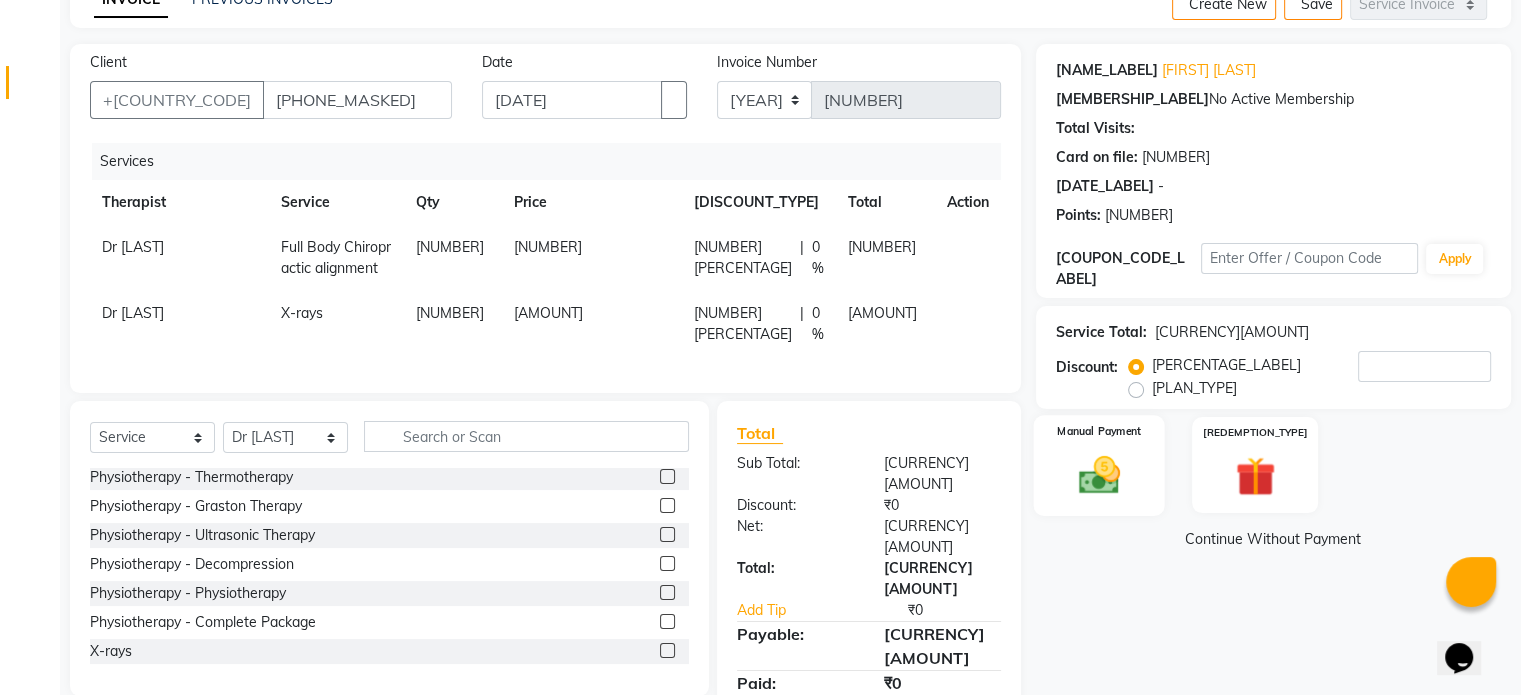 click on "Manual Payment" at bounding box center (1098, 465) 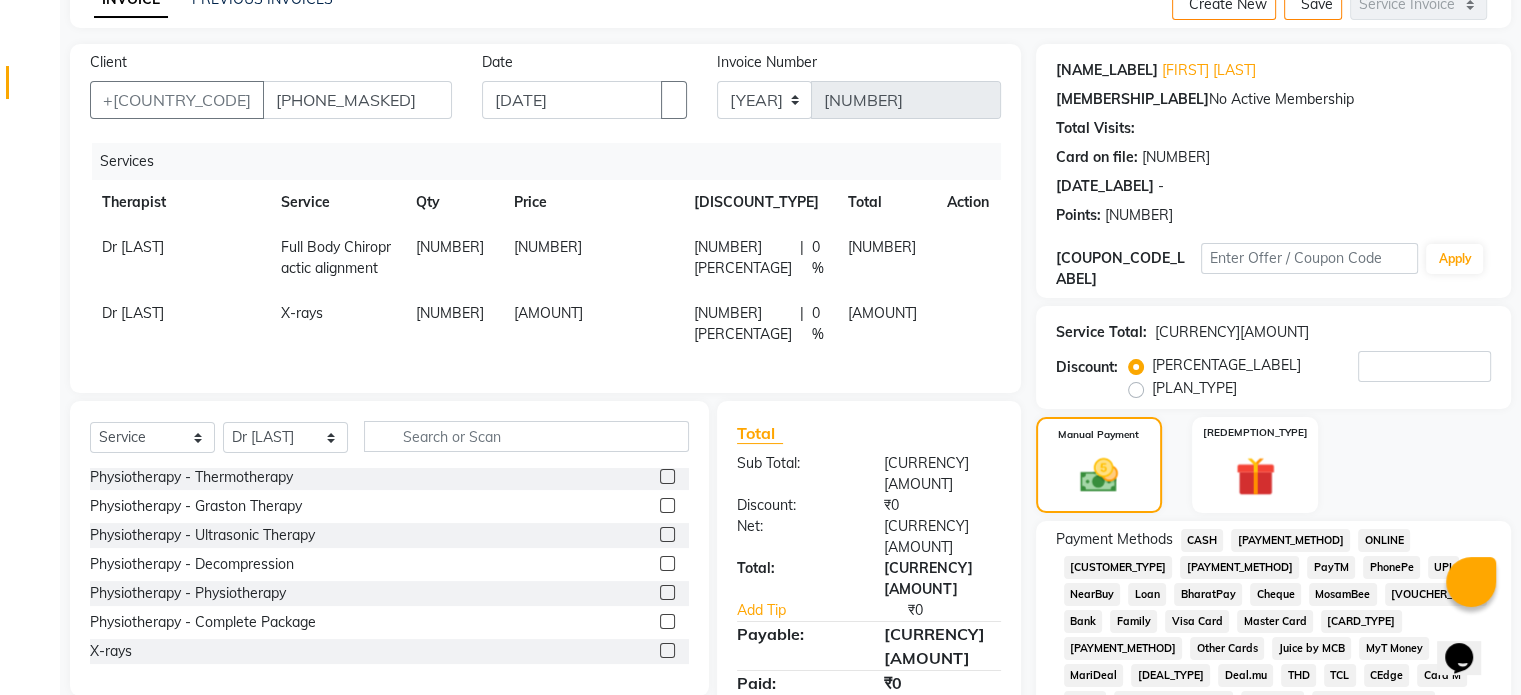 click on "UPI" at bounding box center [1202, 540] 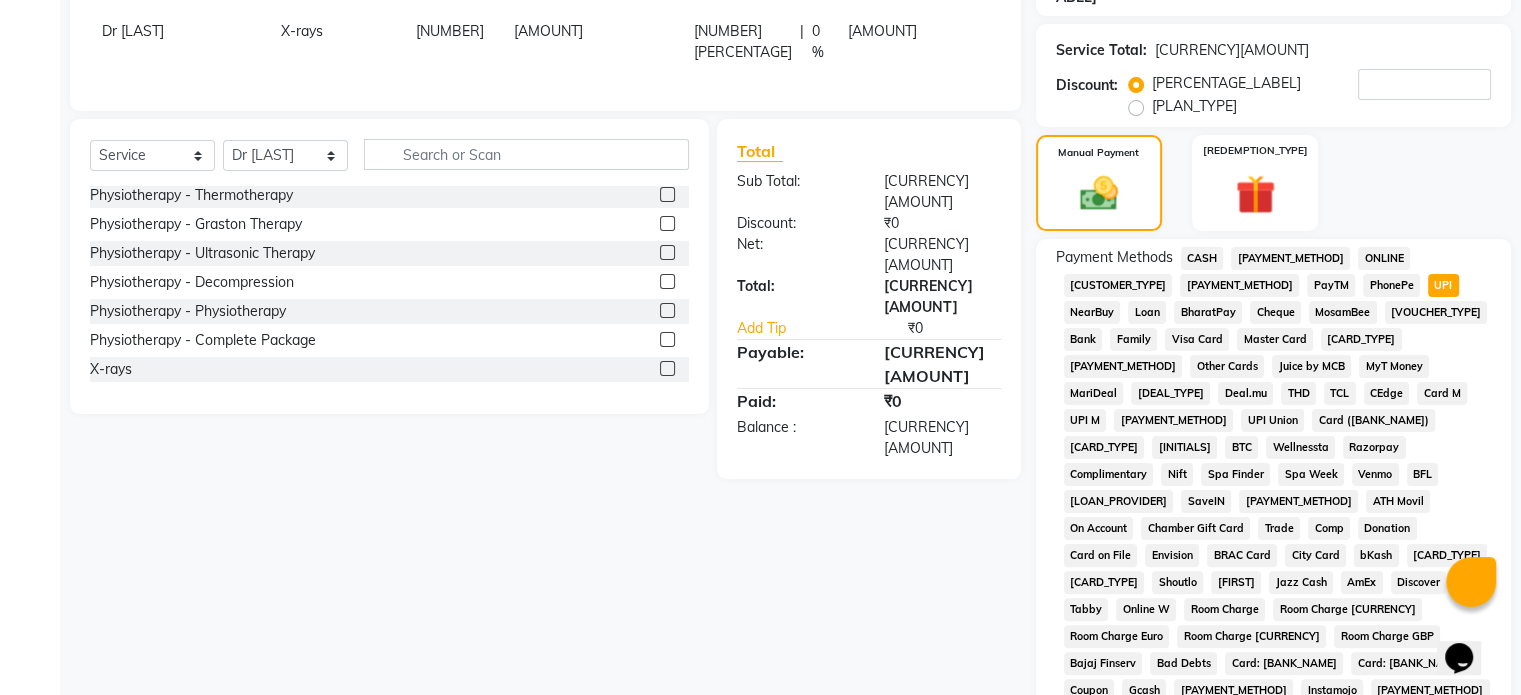 scroll, scrollTop: 652, scrollLeft: 0, axis: vertical 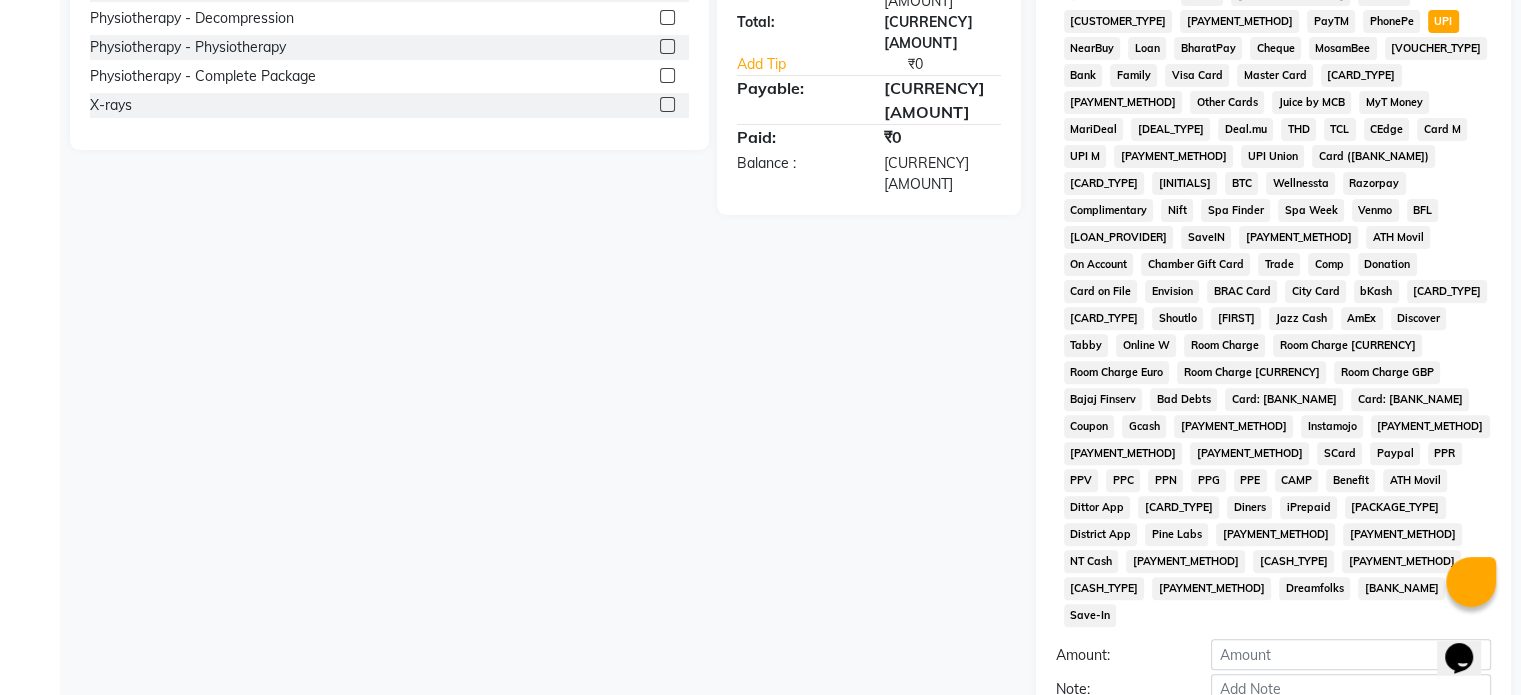 click on "Add Payment" at bounding box center (1351, 723) 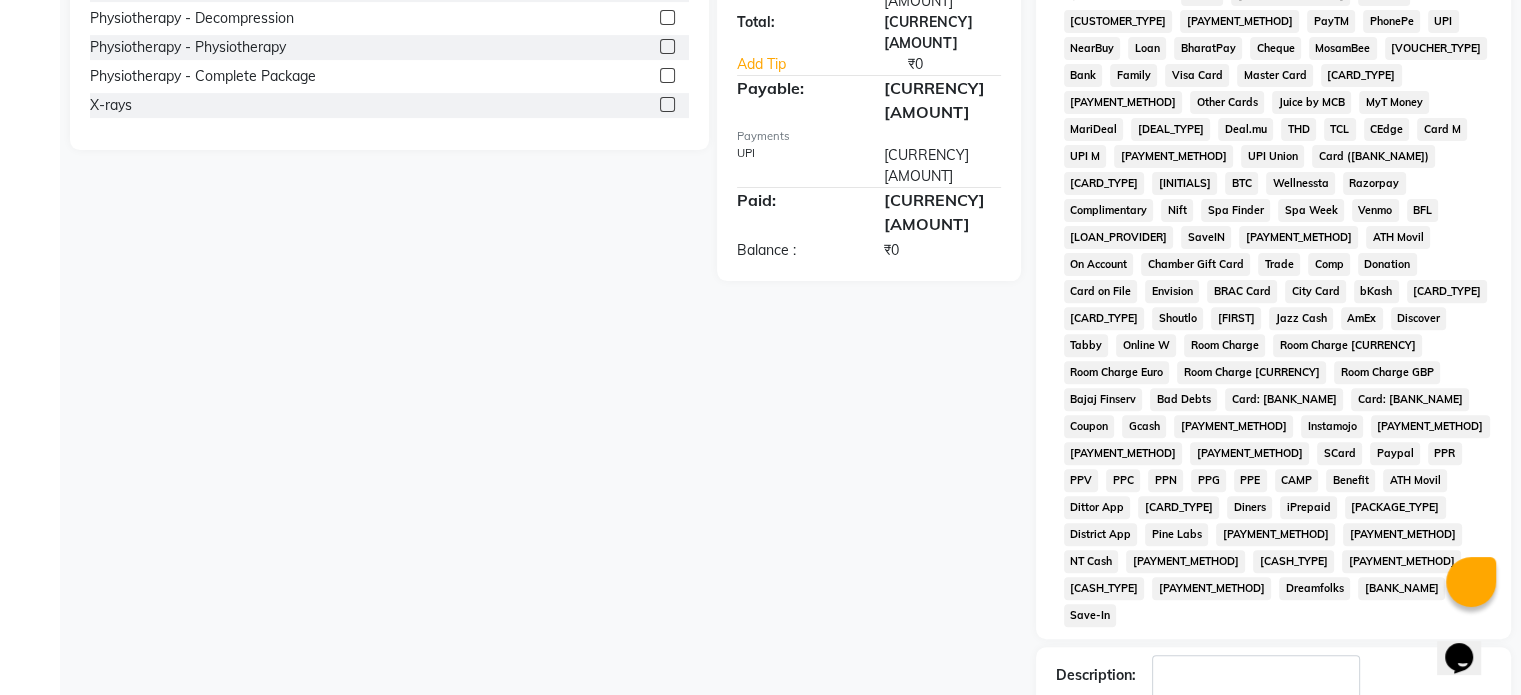click at bounding box center (1222, 744) 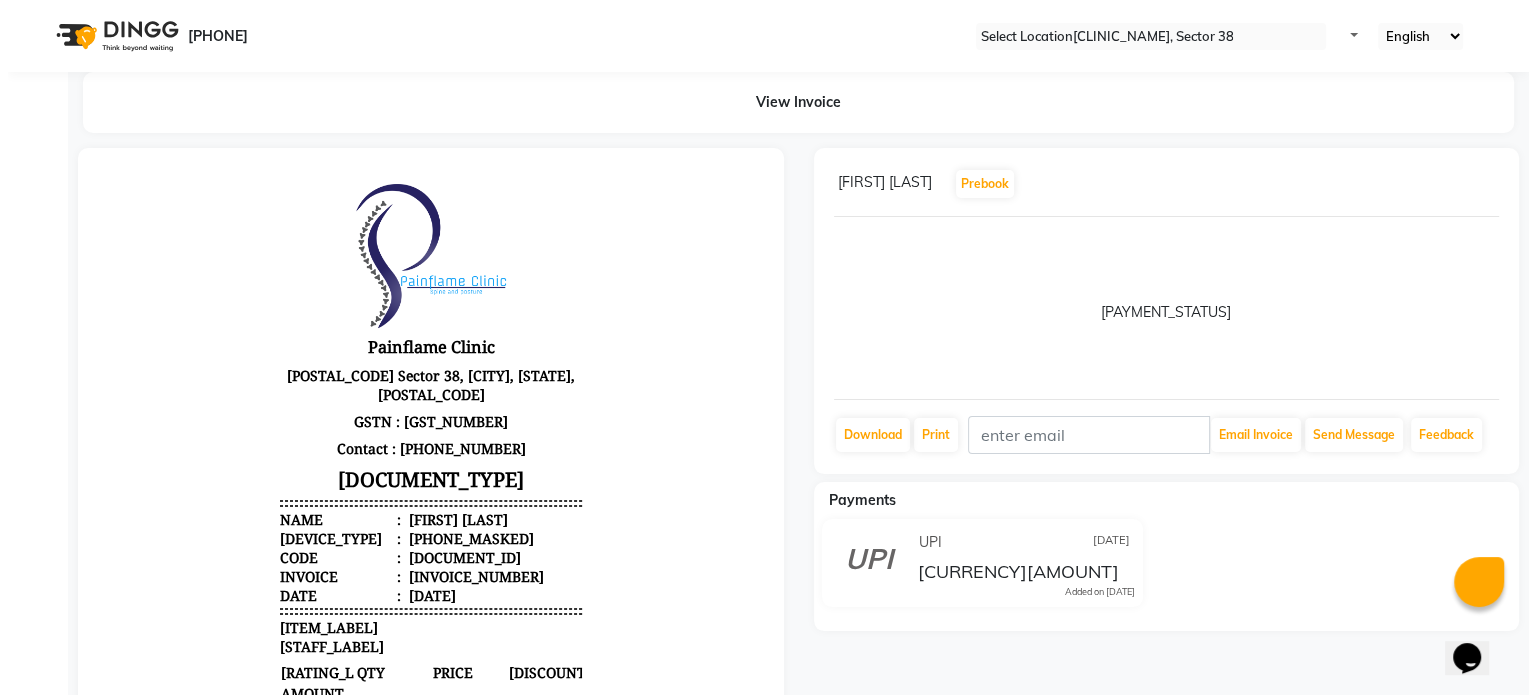 scroll, scrollTop: 0, scrollLeft: 0, axis: both 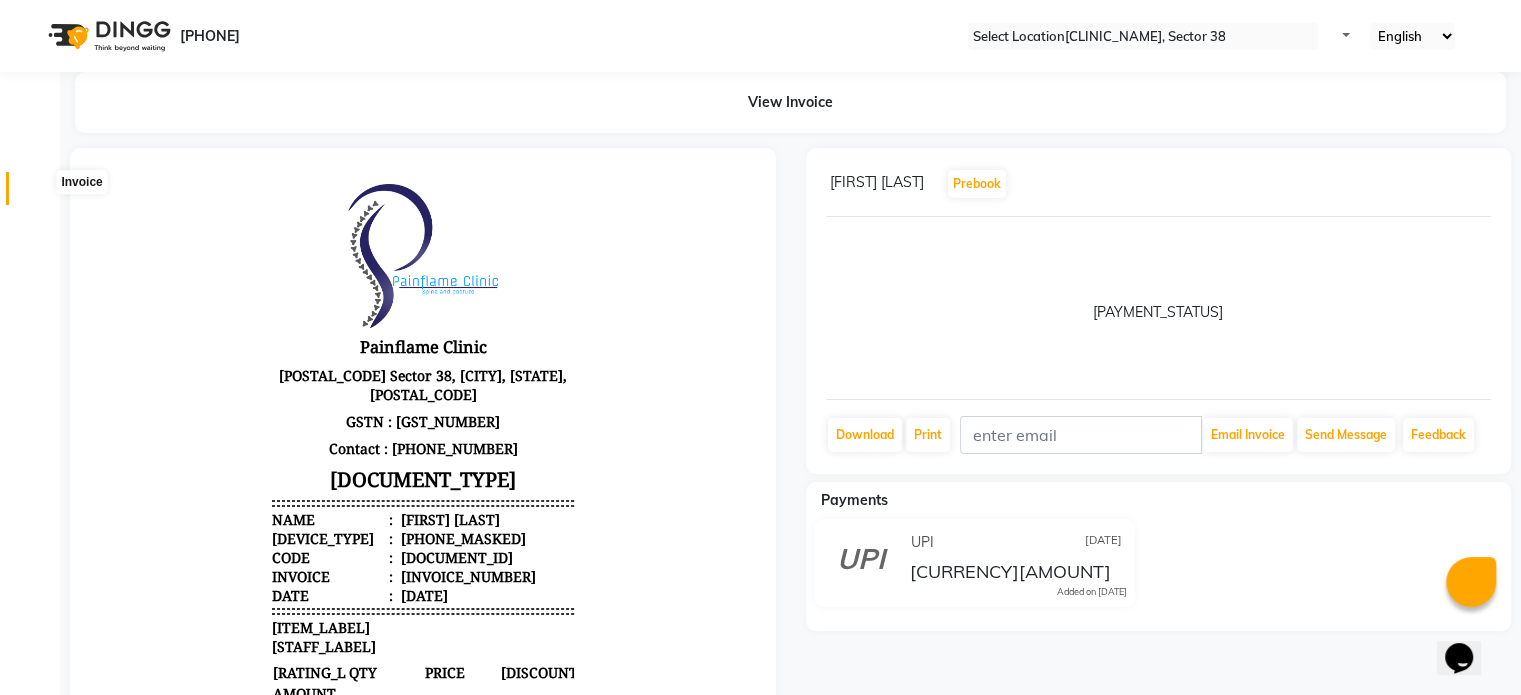 click at bounding box center (38, 193) 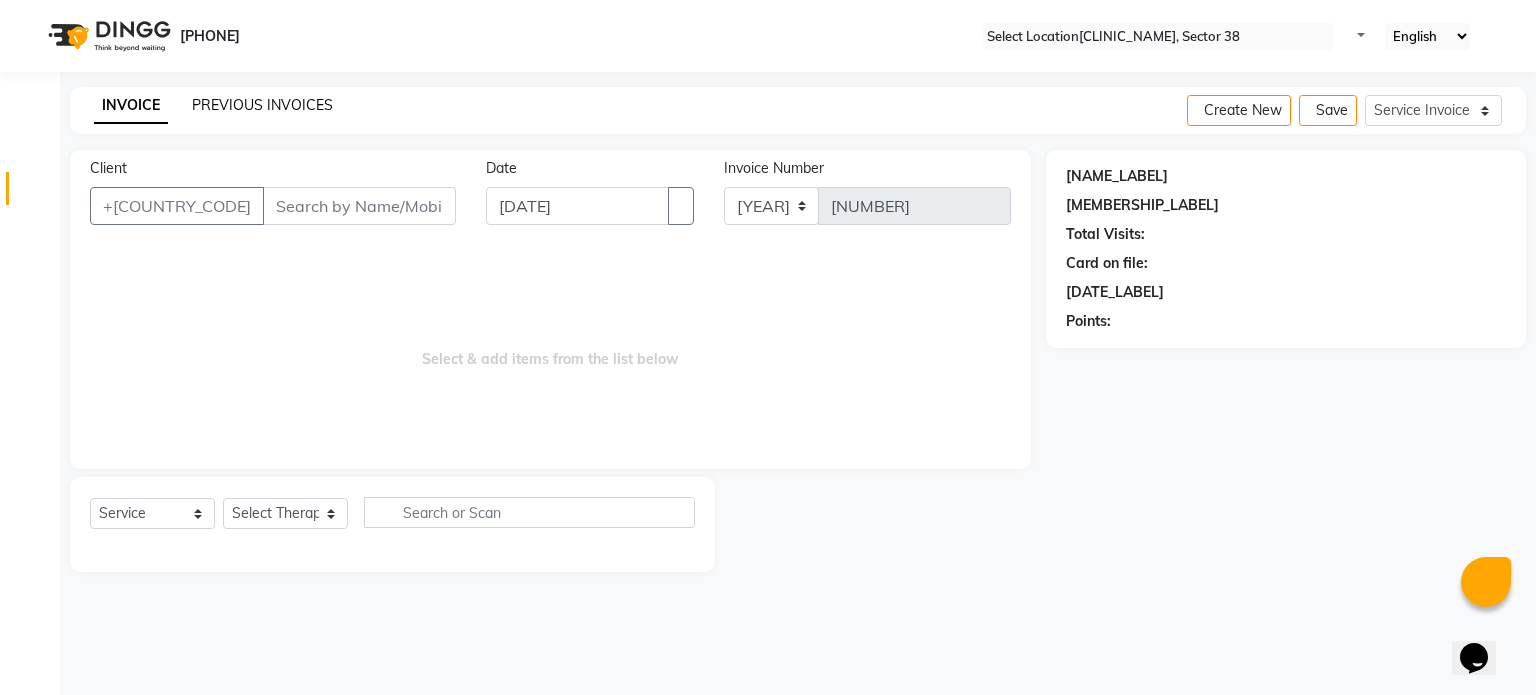 click on "PREVIOUS INVOICES" at bounding box center (262, 105) 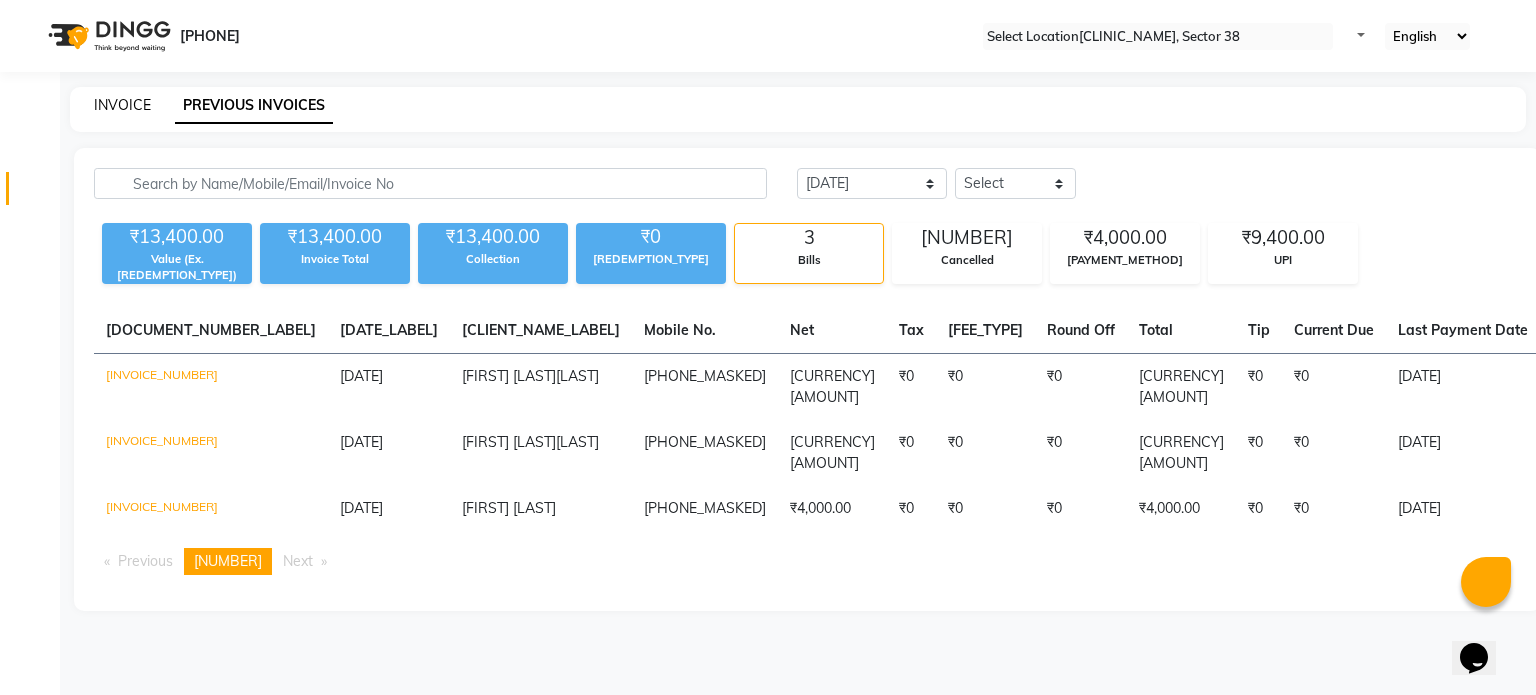 click on "INVOICE" at bounding box center [122, 105] 